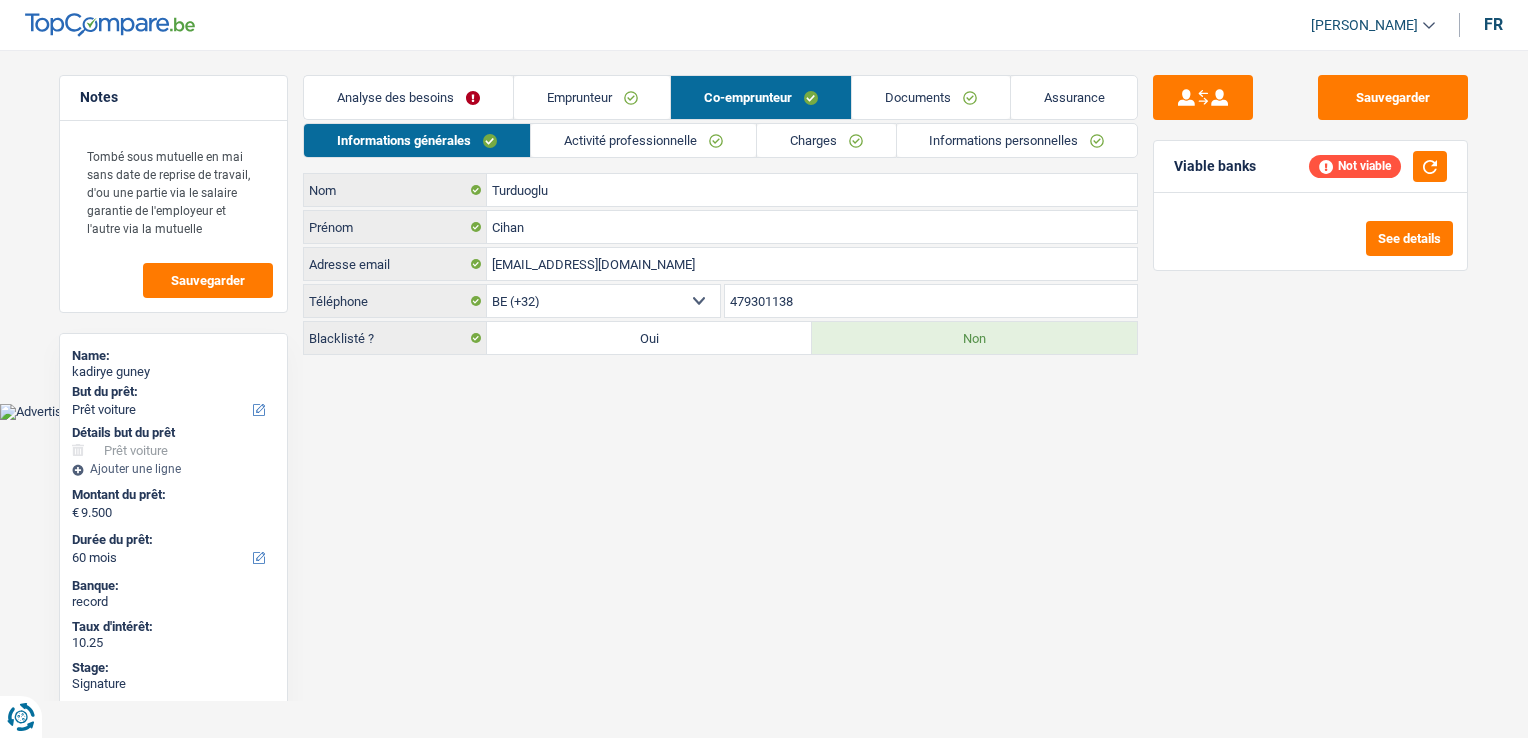 select on "car" 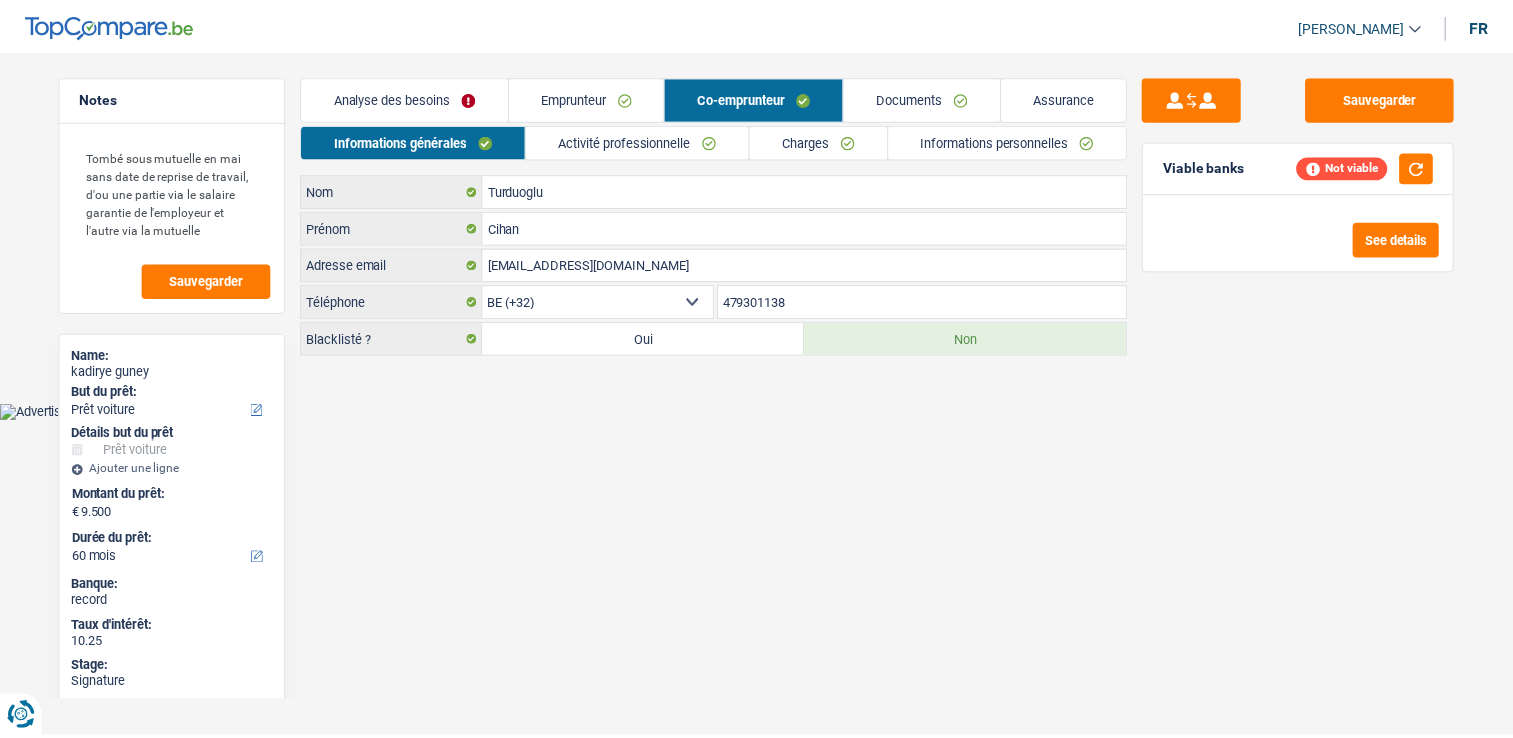 scroll, scrollTop: 0, scrollLeft: 0, axis: both 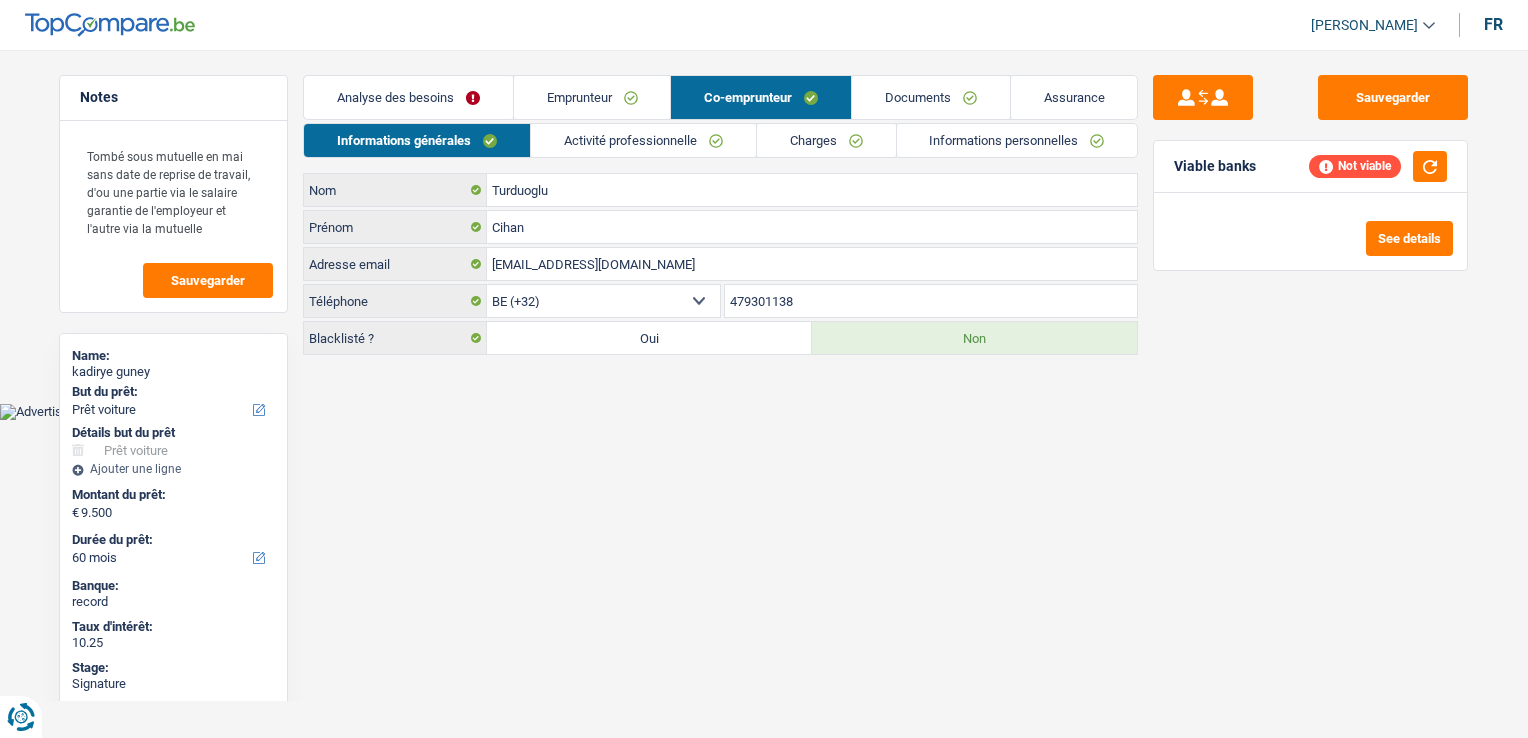 click on "Documents" at bounding box center [931, 97] 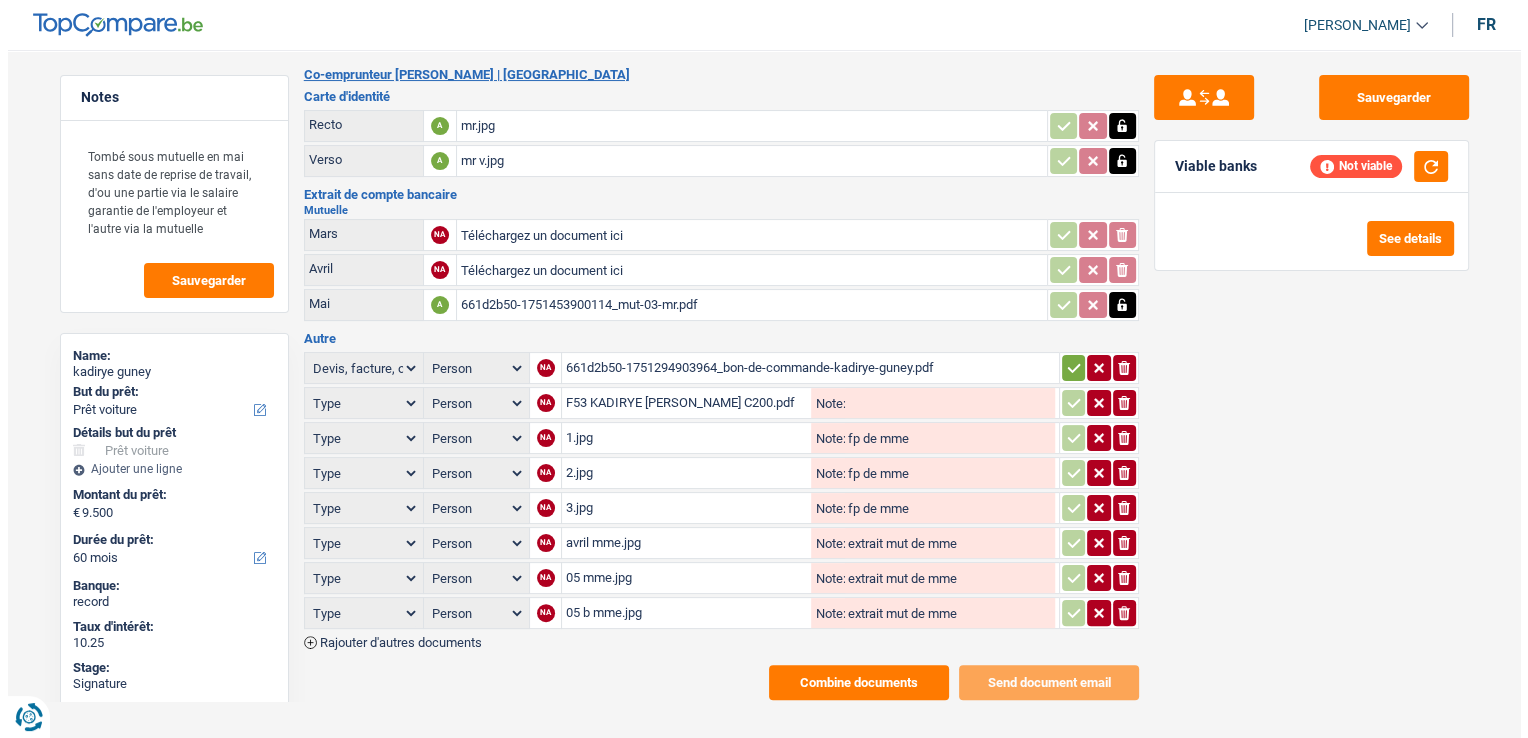 scroll, scrollTop: 344, scrollLeft: 0, axis: vertical 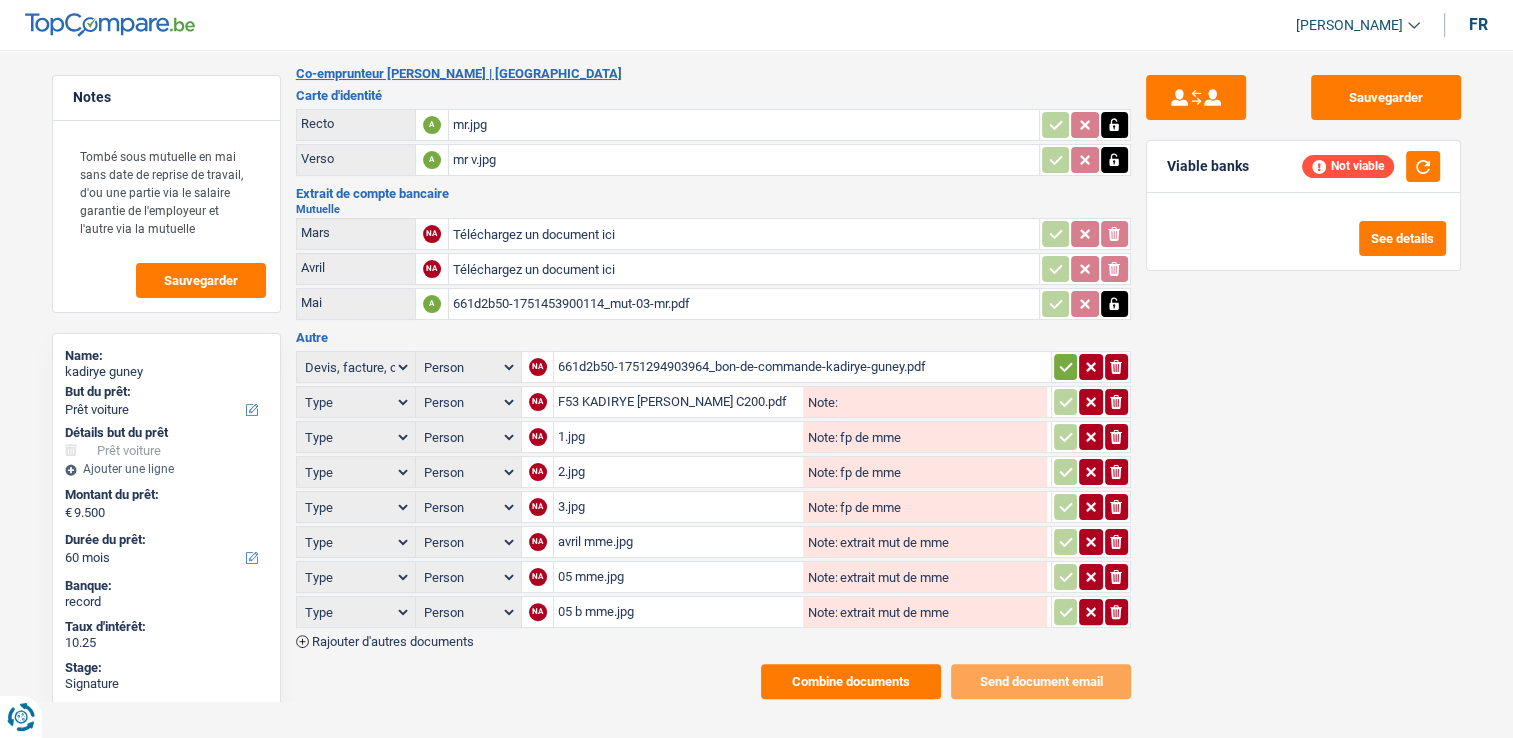 click on "Combine documents" at bounding box center (851, 681) 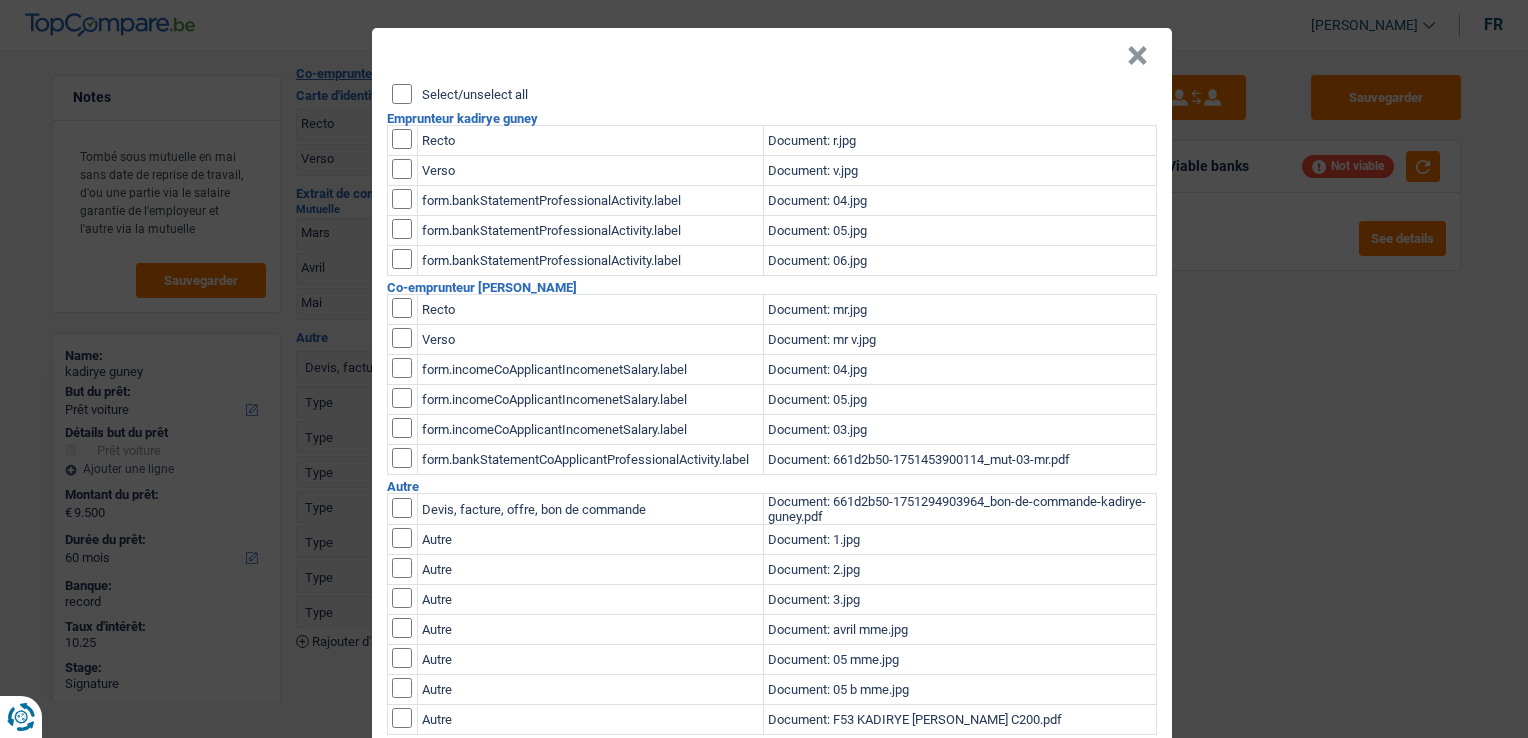scroll, scrollTop: 0, scrollLeft: 0, axis: both 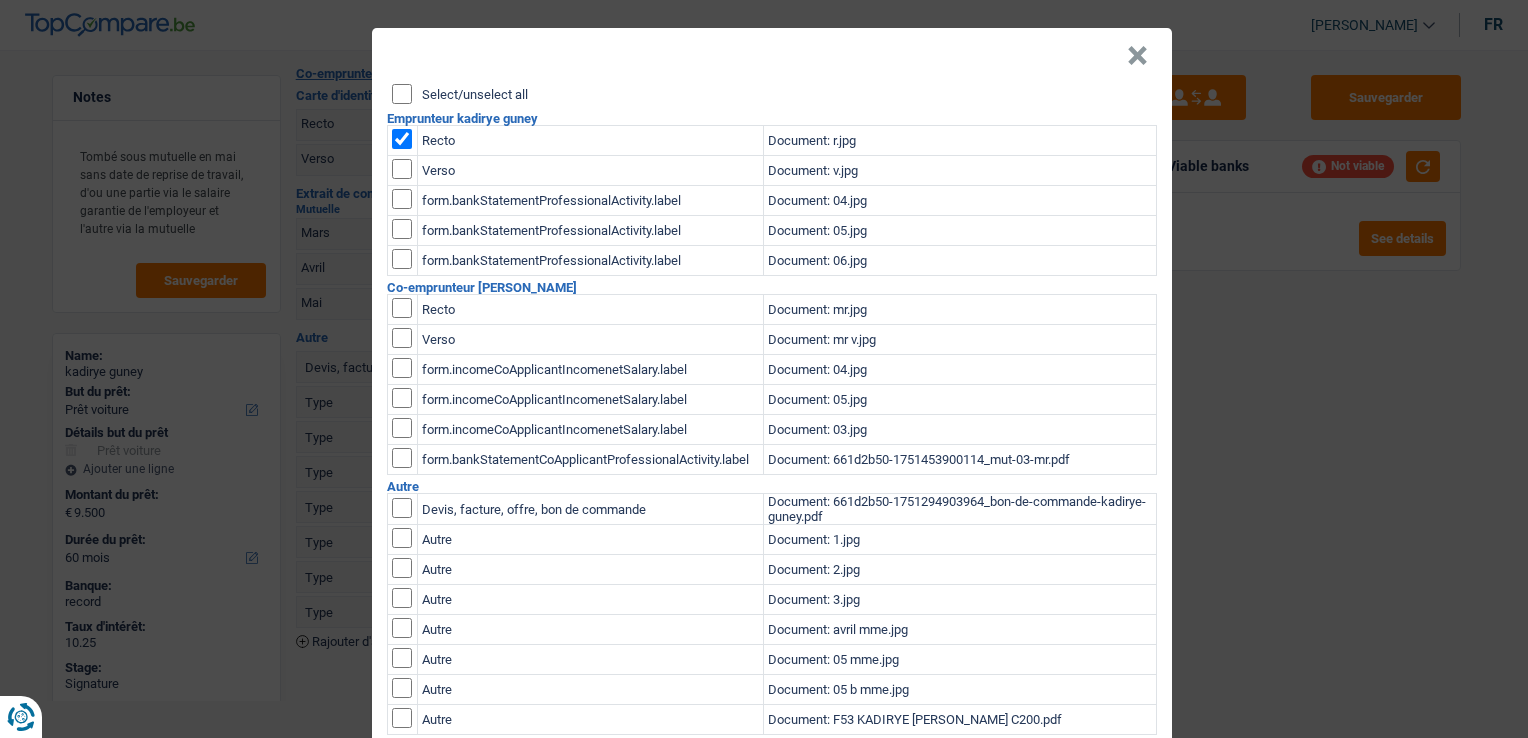 click at bounding box center [402, 171] 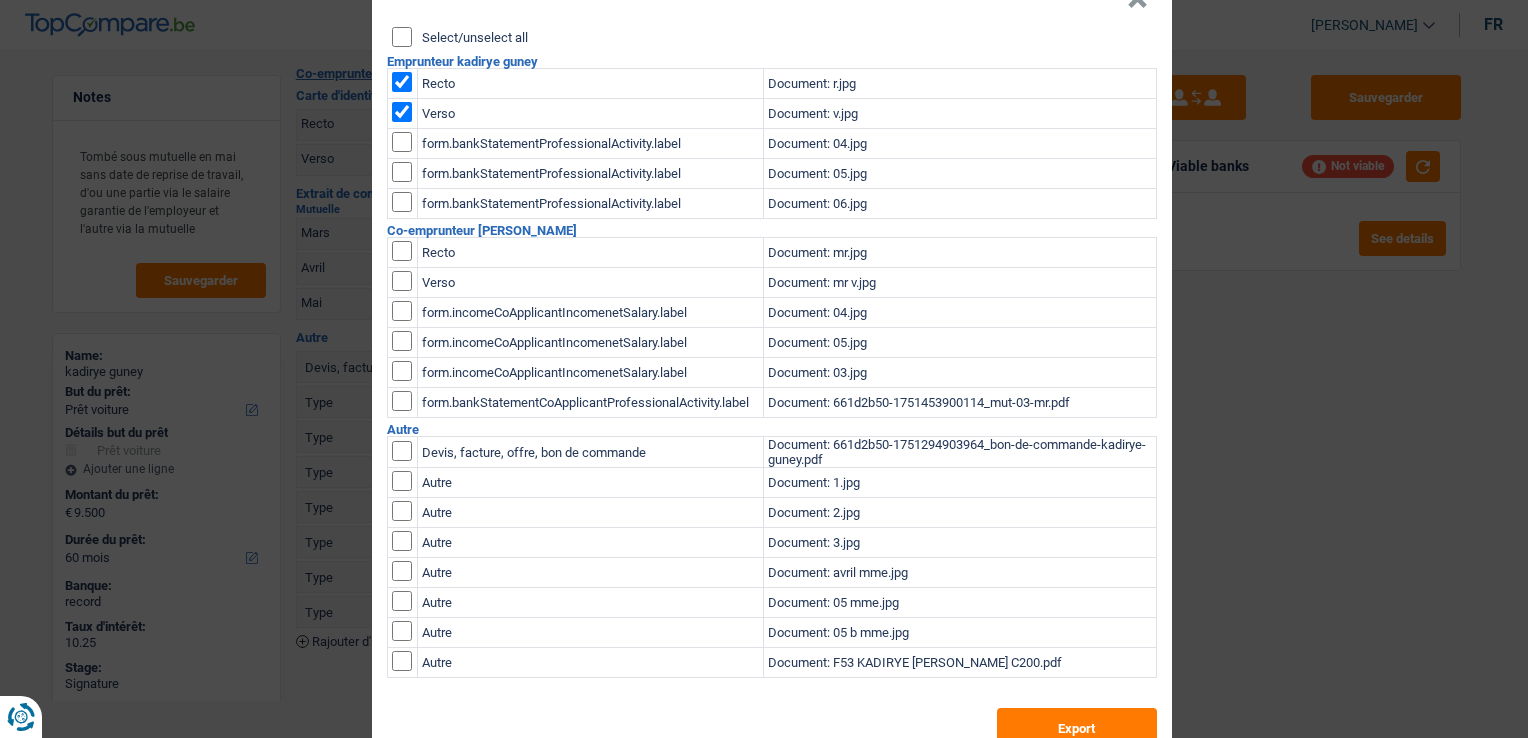scroll, scrollTop: 109, scrollLeft: 0, axis: vertical 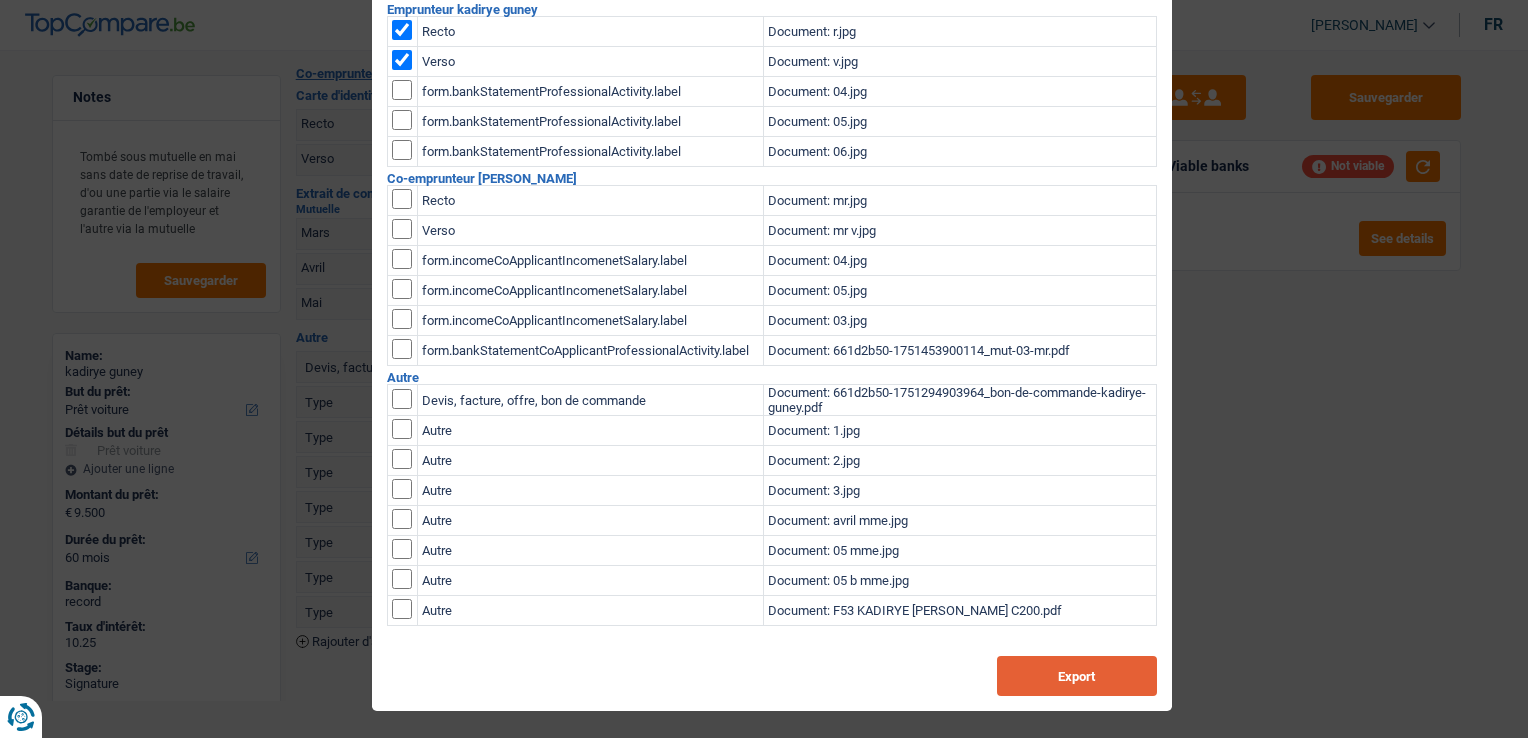 click on "Export" at bounding box center [1077, 676] 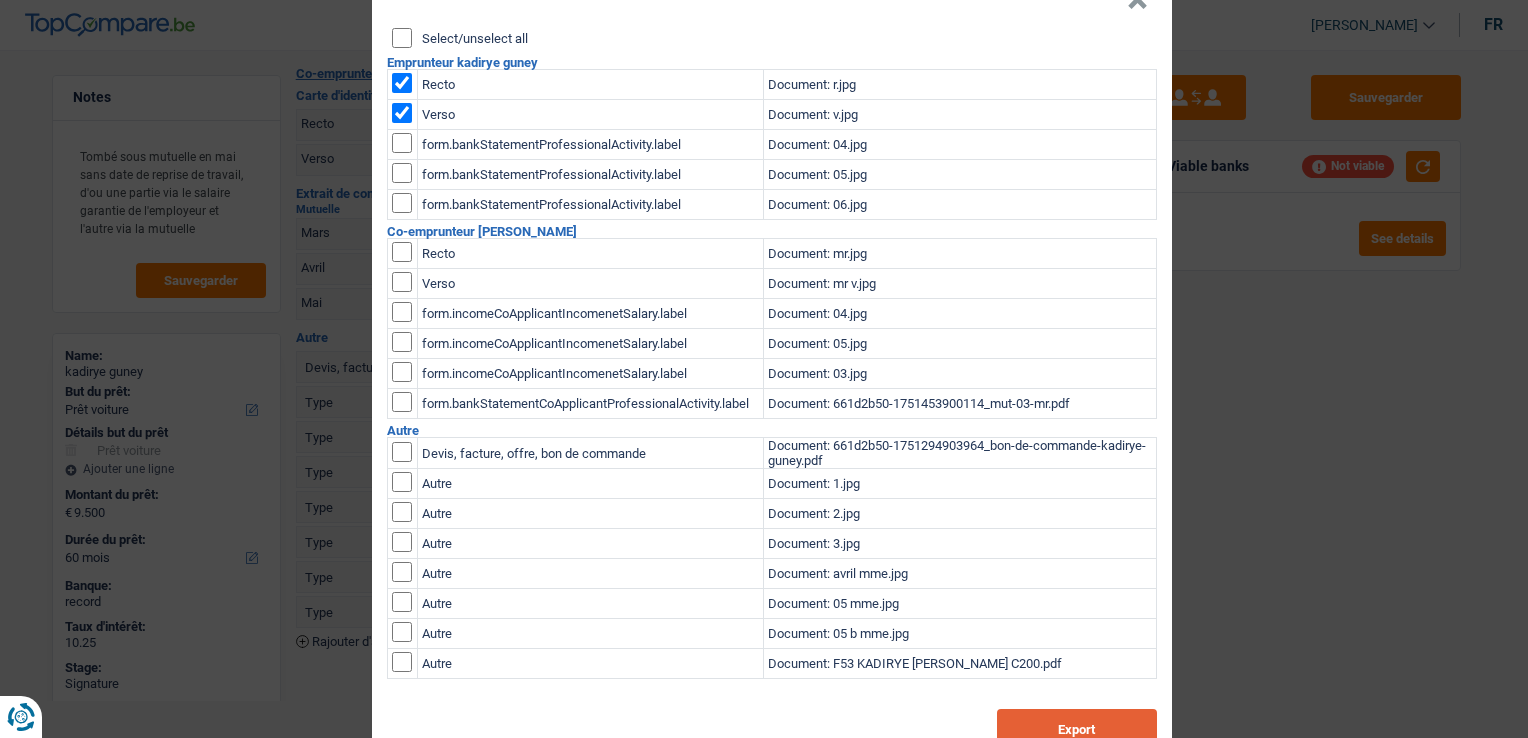 scroll, scrollTop: 9, scrollLeft: 0, axis: vertical 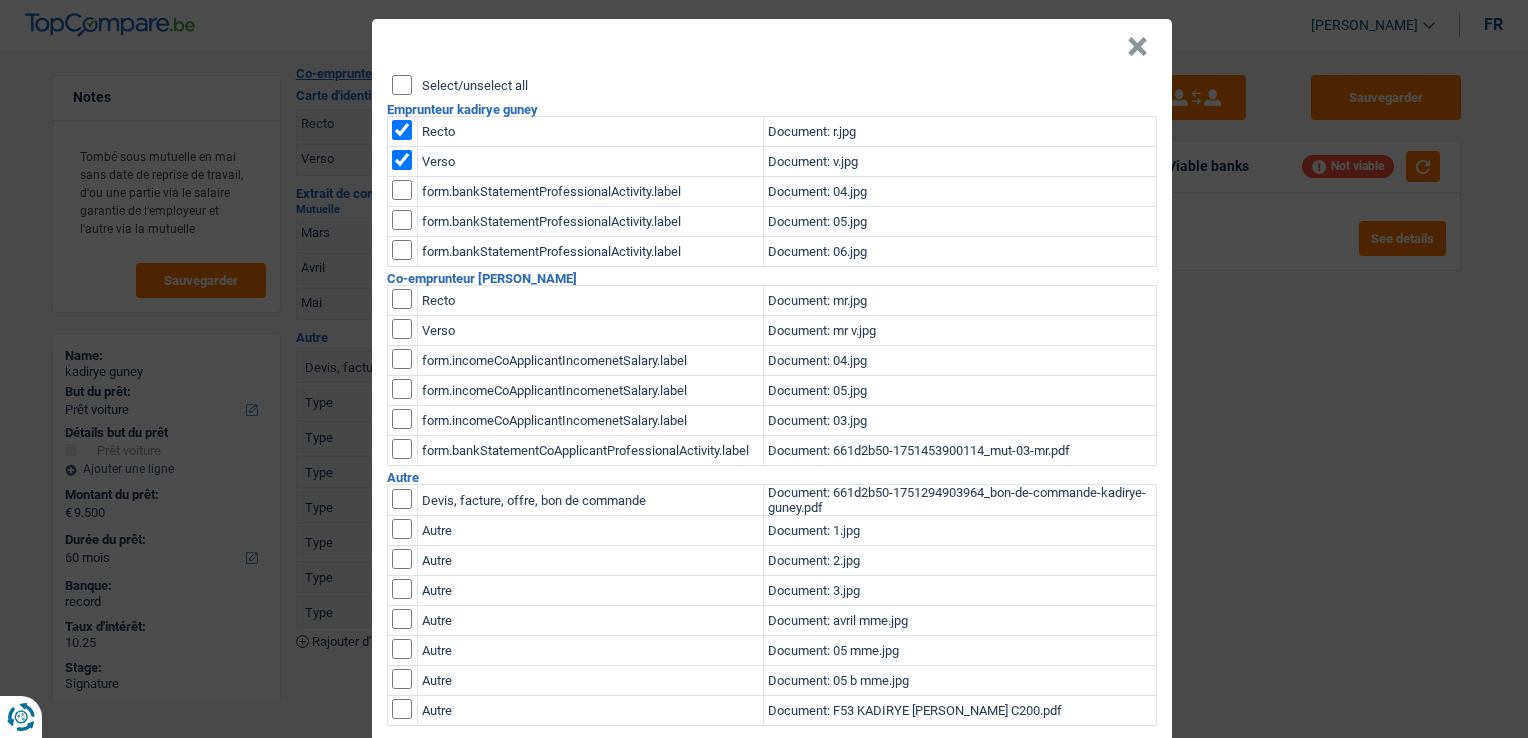 click at bounding box center [402, 160] 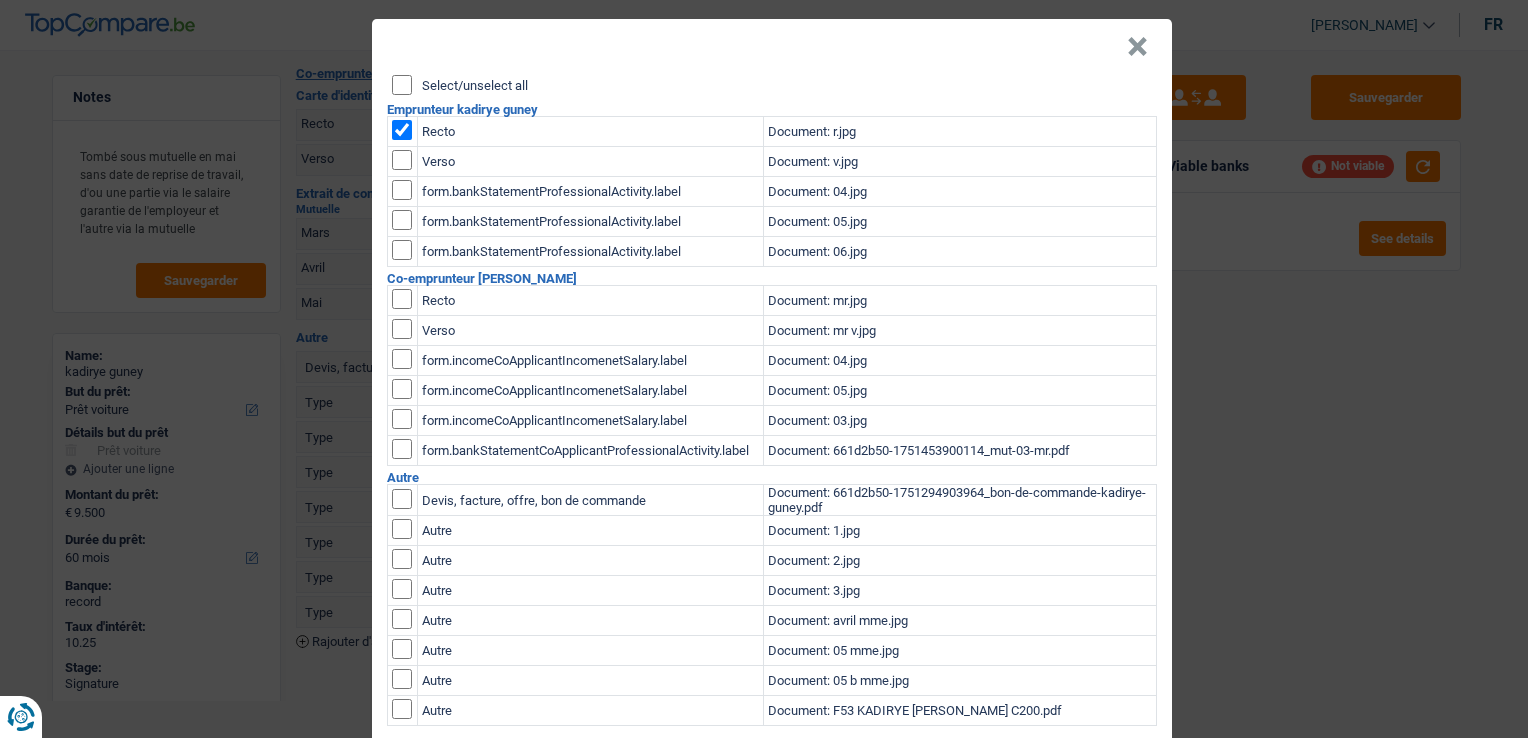 click at bounding box center [402, 130] 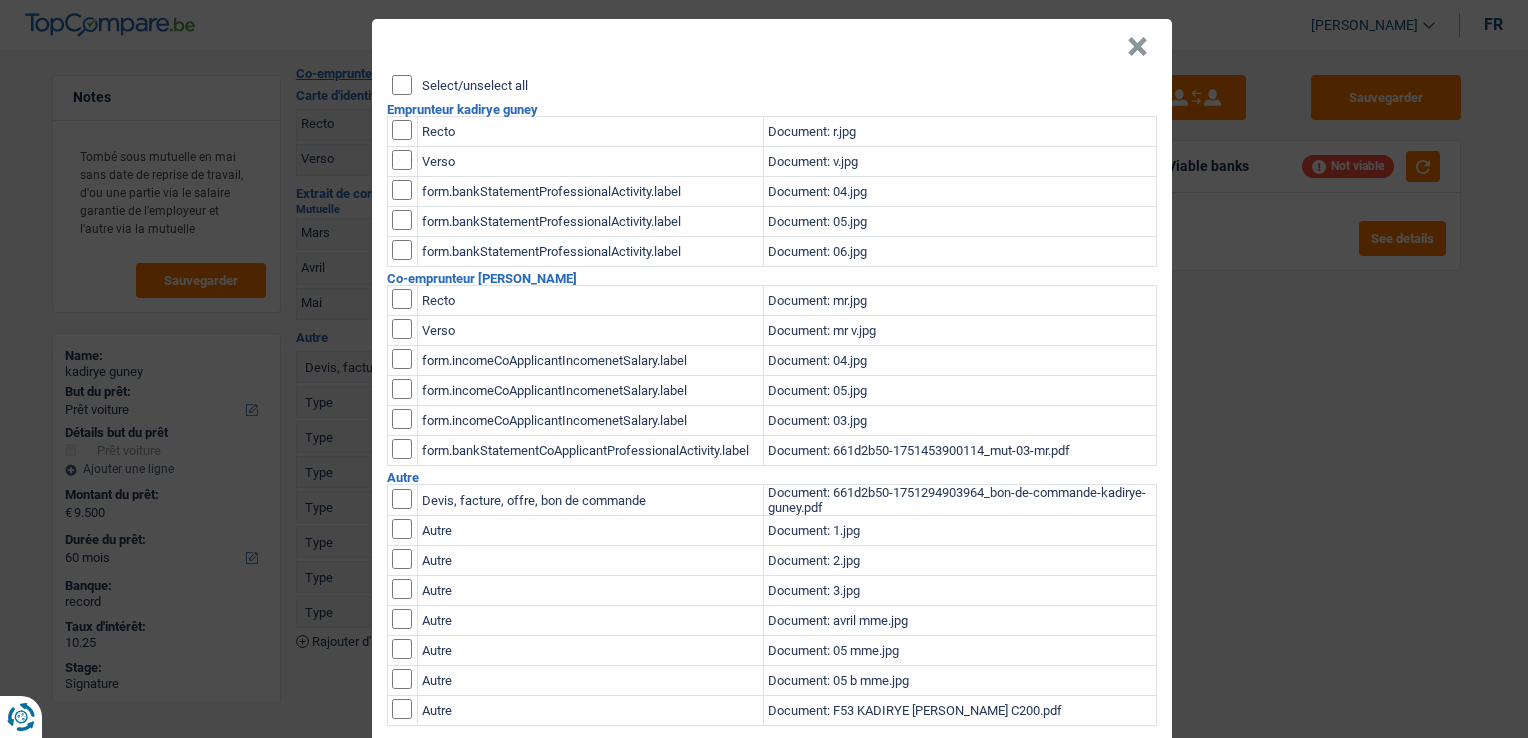 click at bounding box center [402, 299] 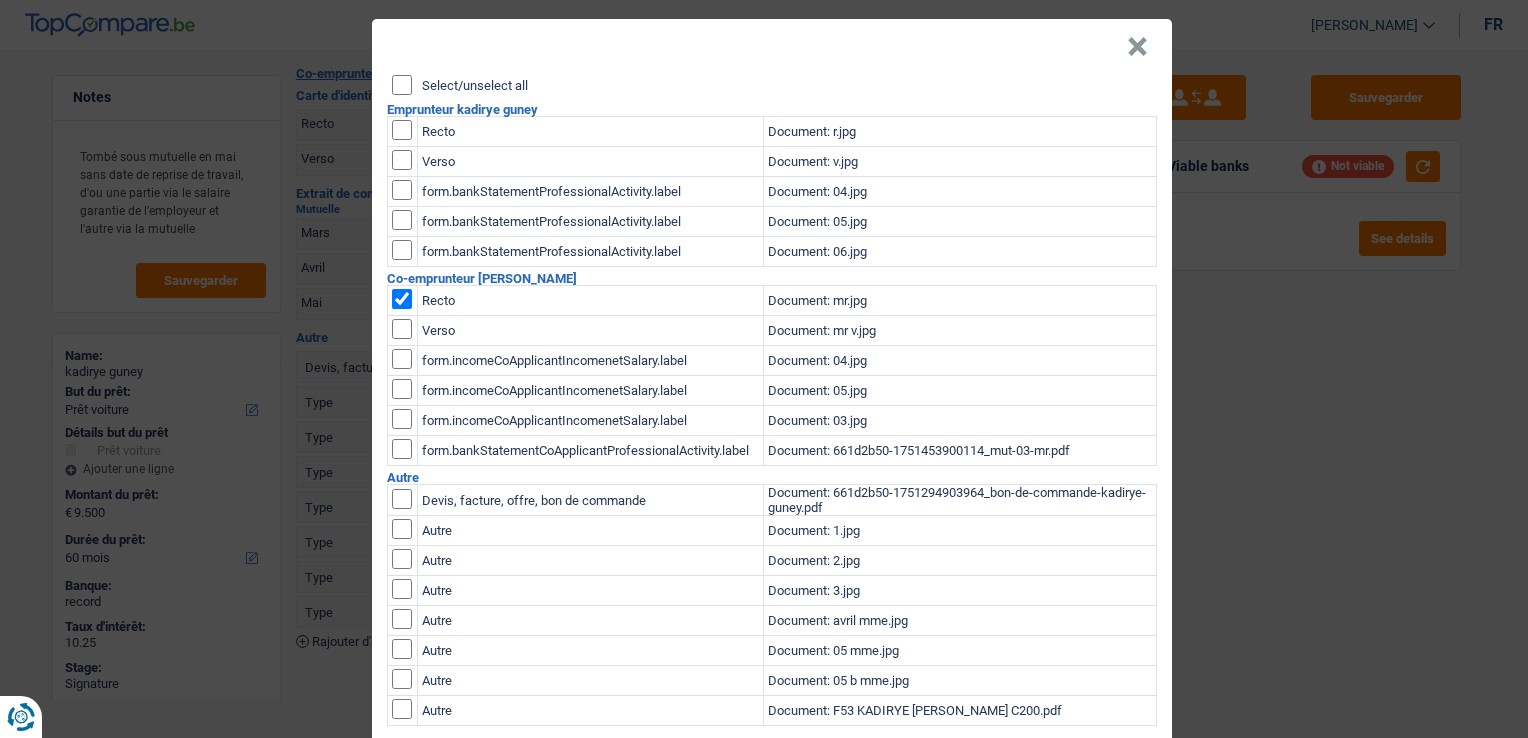 click at bounding box center [402, 329] 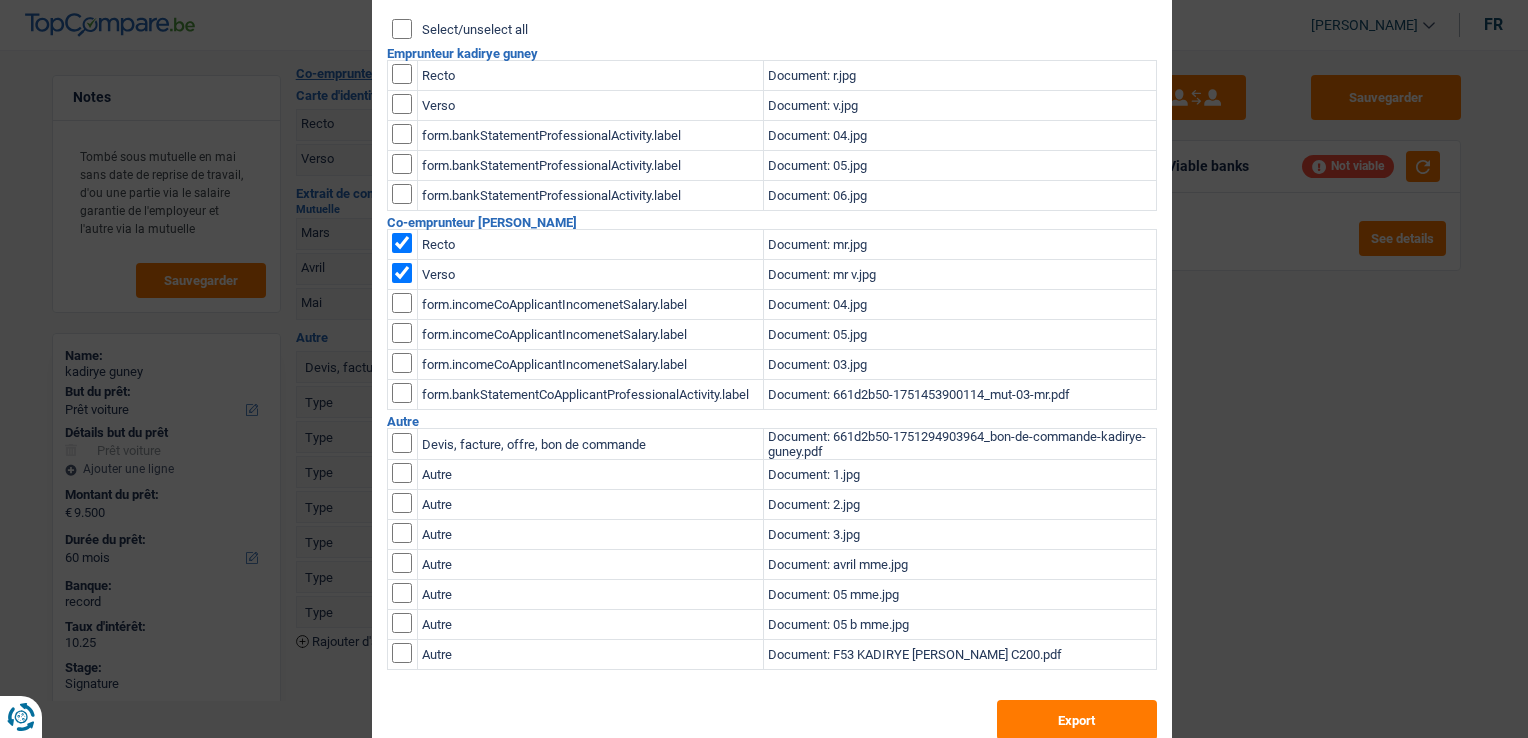 scroll, scrollTop: 109, scrollLeft: 0, axis: vertical 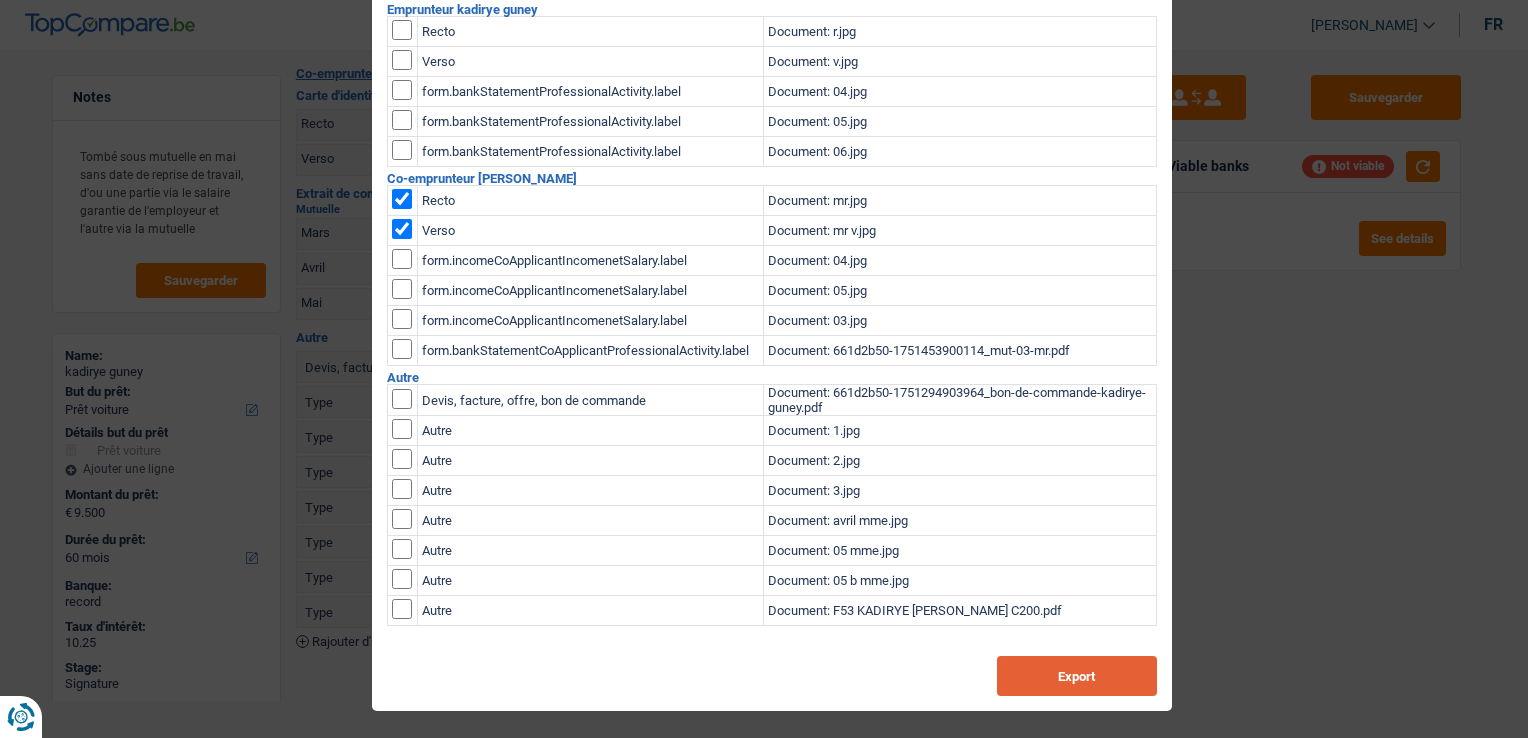 click on "Export" at bounding box center (1077, 676) 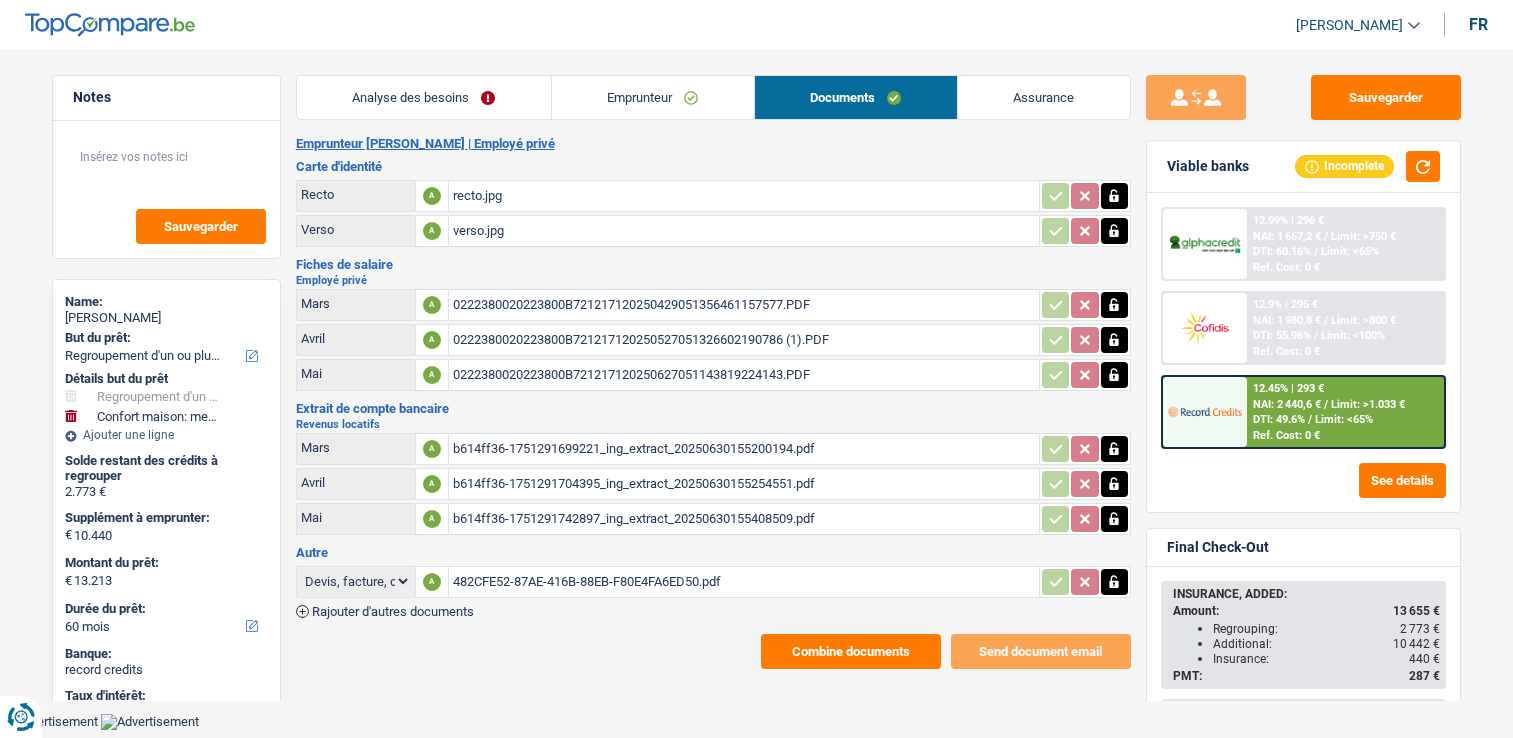 select on "refinancing" 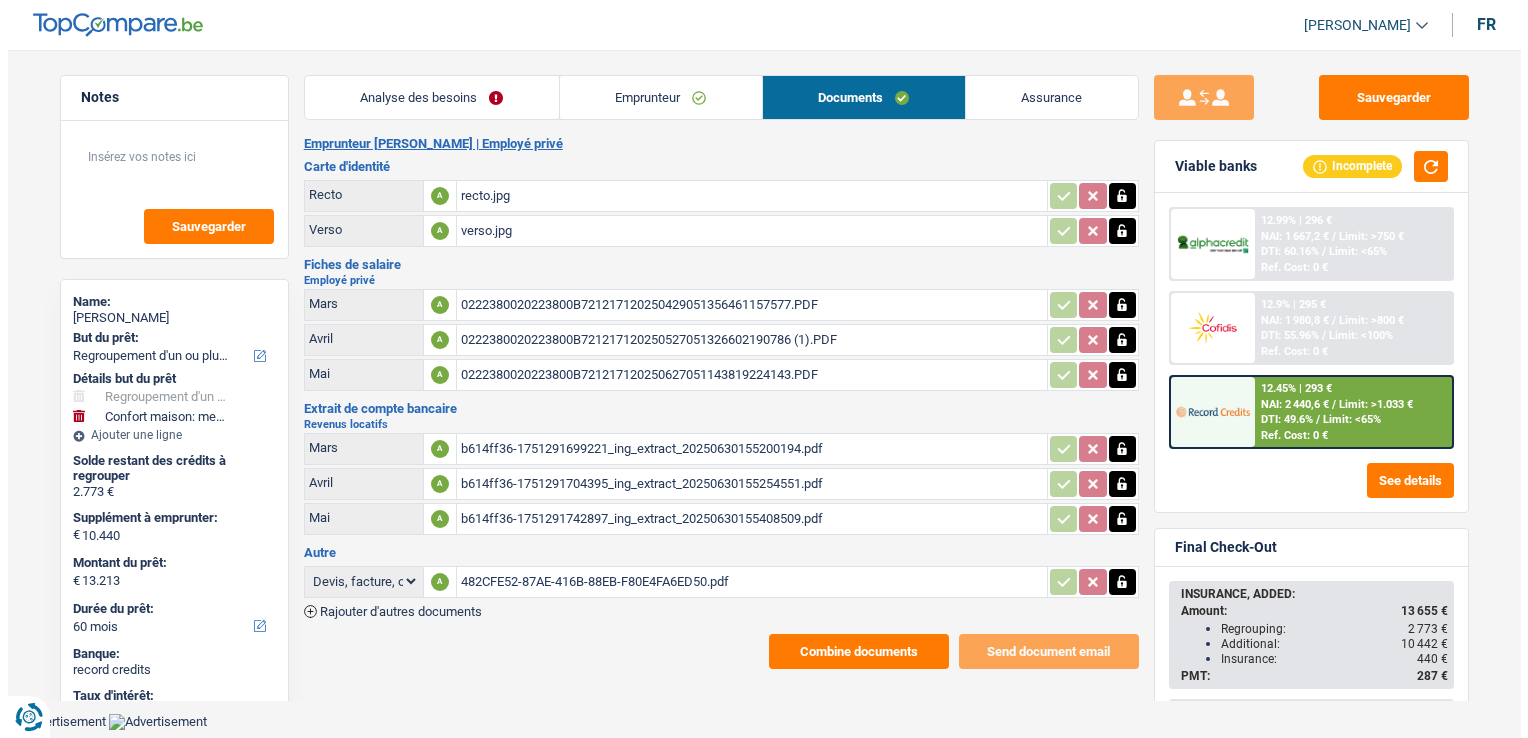 scroll, scrollTop: 0, scrollLeft: 0, axis: both 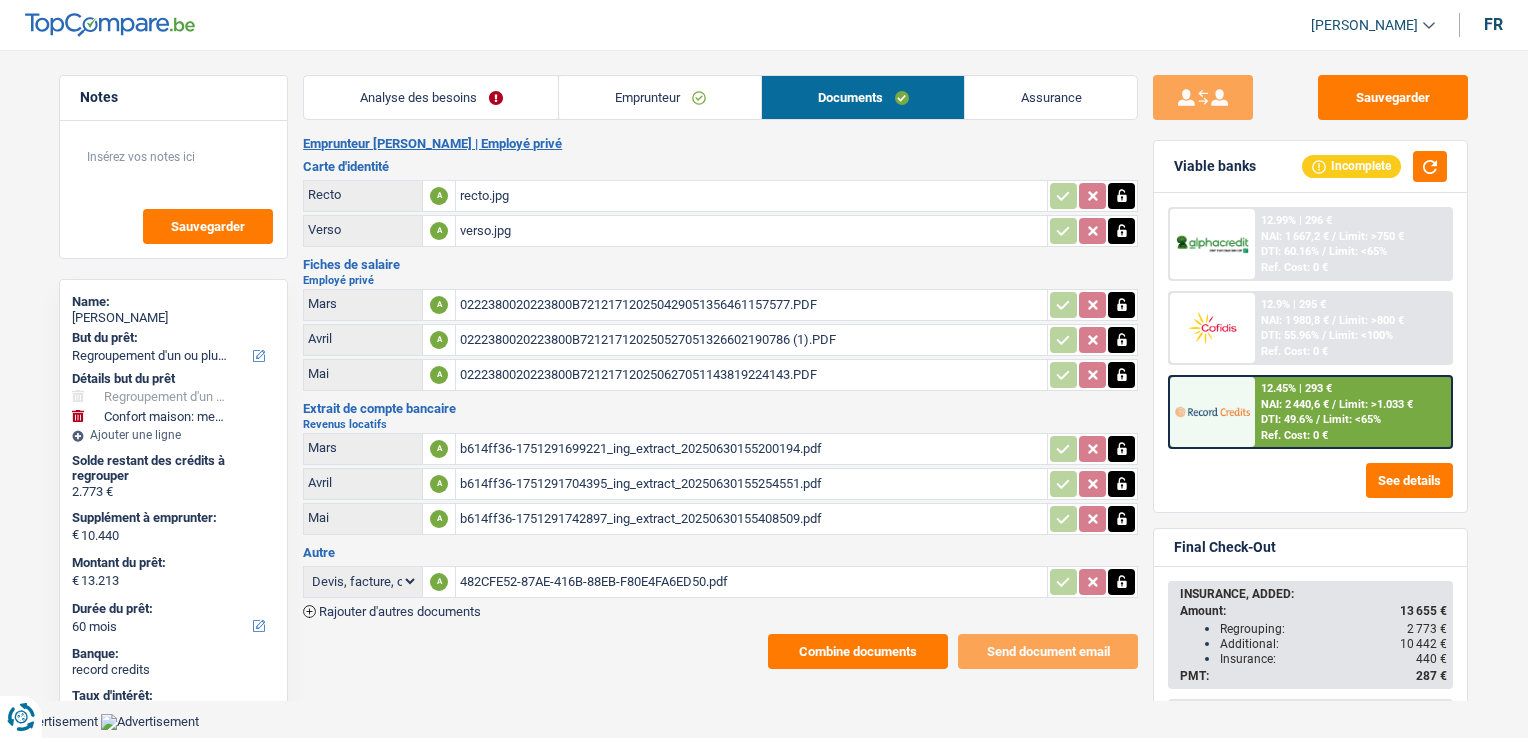 click on "Combine documents" at bounding box center (858, 651) 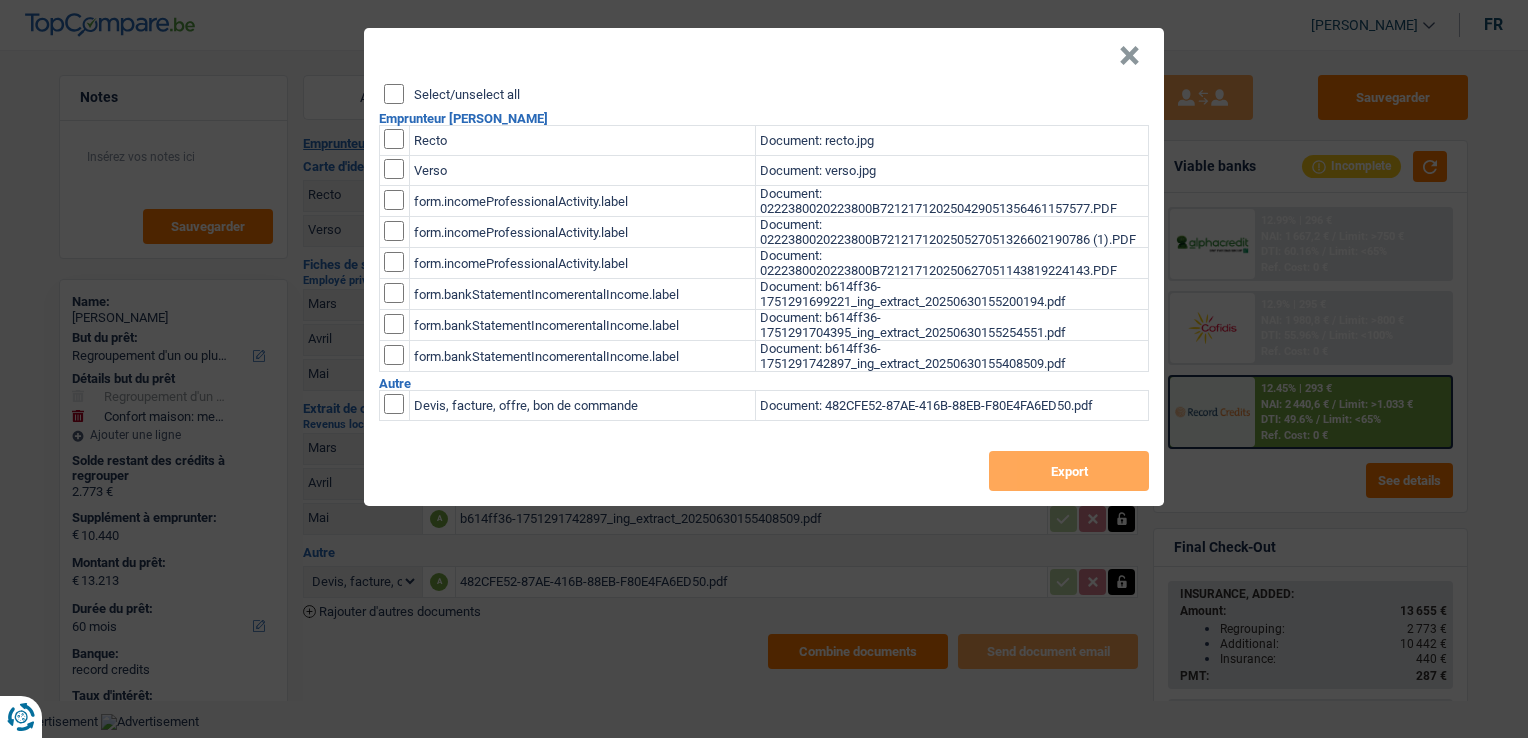 click at bounding box center [395, 141] 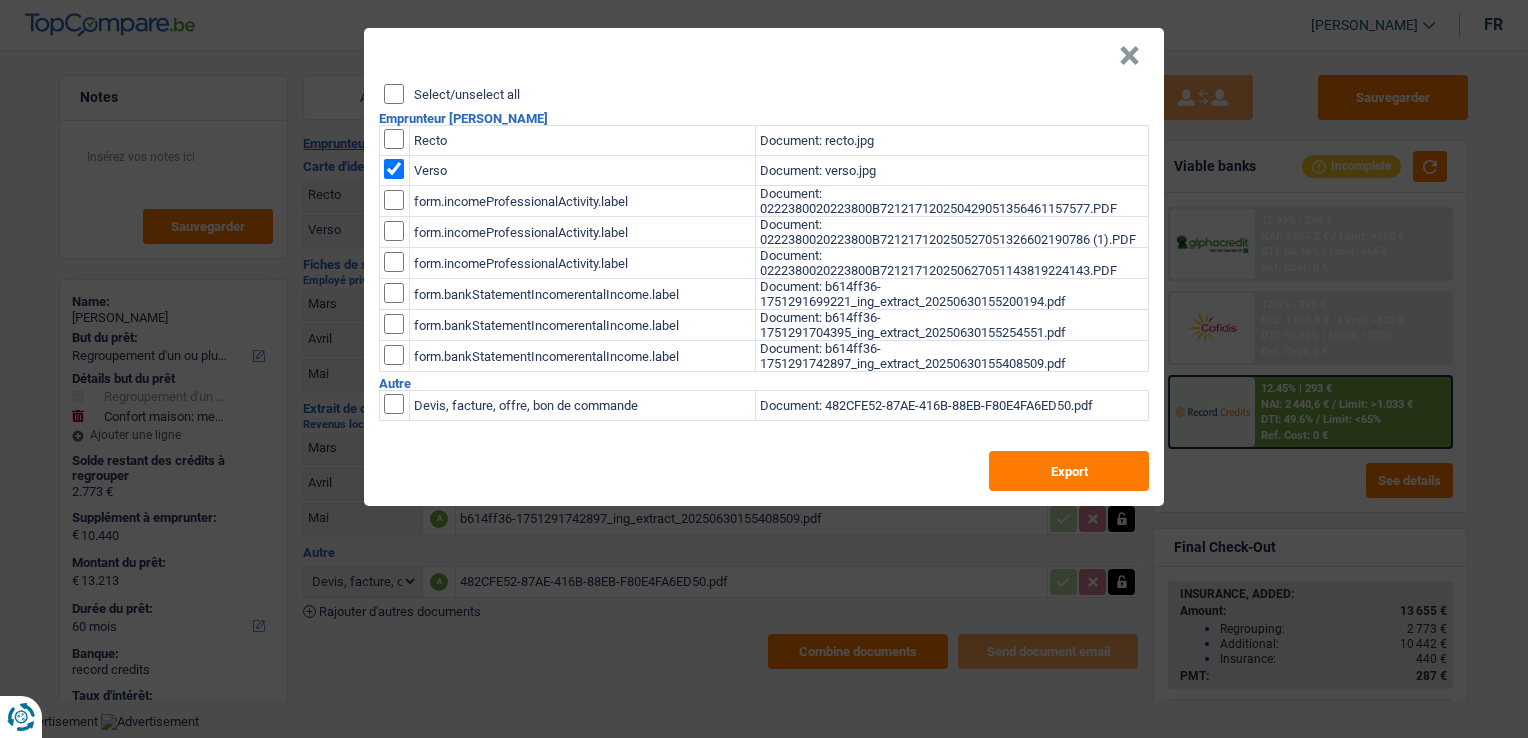 click at bounding box center [394, 139] 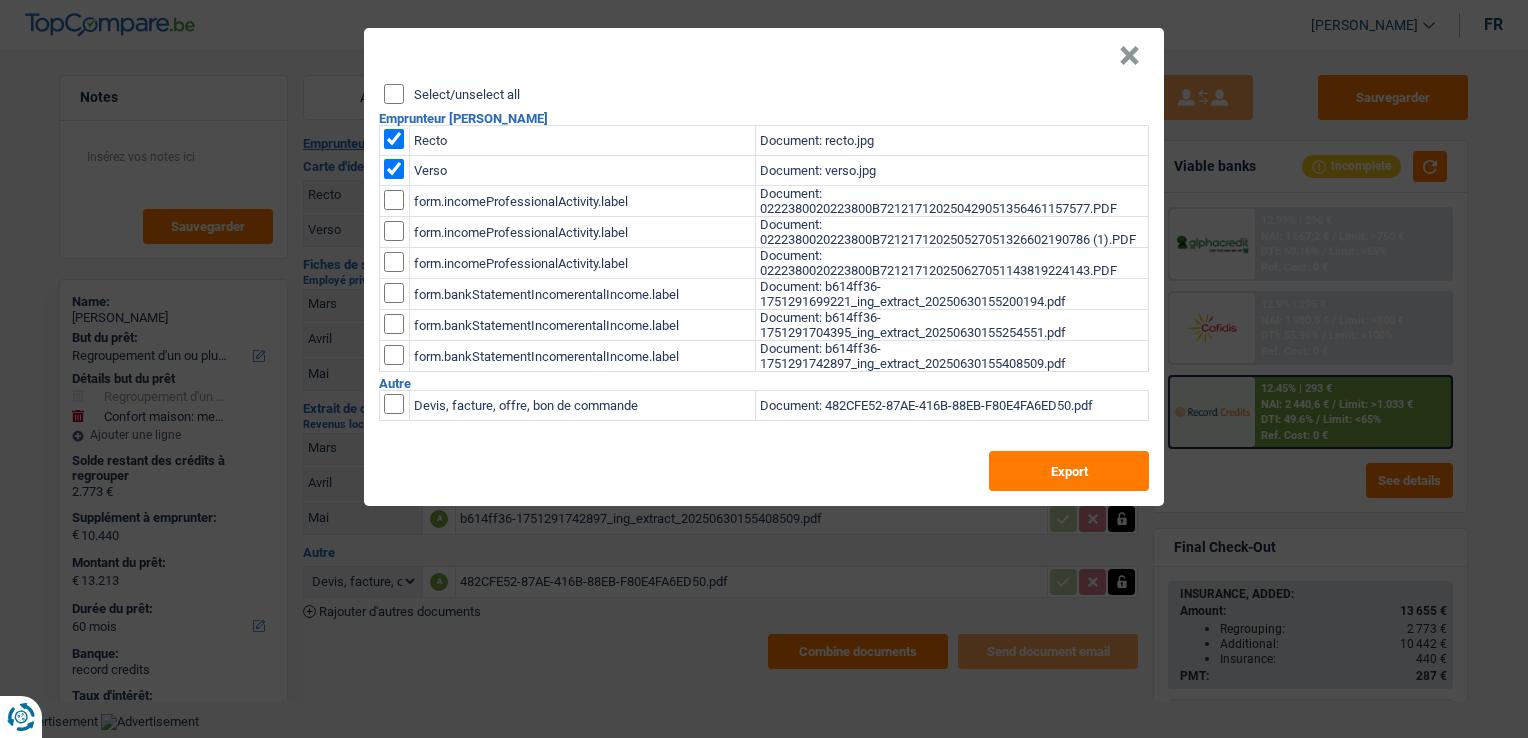 click on "Select/unselect all
Emprunteur NATHALIE LOOZE
Recto
Document: recto.jpg
Verso
Document: verso.jpg
form.incomeProfessionalActivity.label
Document: 0222380020223800B721217120250429051356461157577.PDF
form.incomeProfessionalActivity.label
Document: 0222380020223800B721217120250527051326602190786 (1).PDF
form.incomeProfessionalActivity.label
Document: 0222380020223800B721217120250627051143819224143.PDF
form.bankStatementIncomerentalIncome.label
Document: b614ff36-1751291699221_ing_extract_20250630155200194.pdf
form.bankStatementIncomerentalIncome.label" at bounding box center (764, 295) 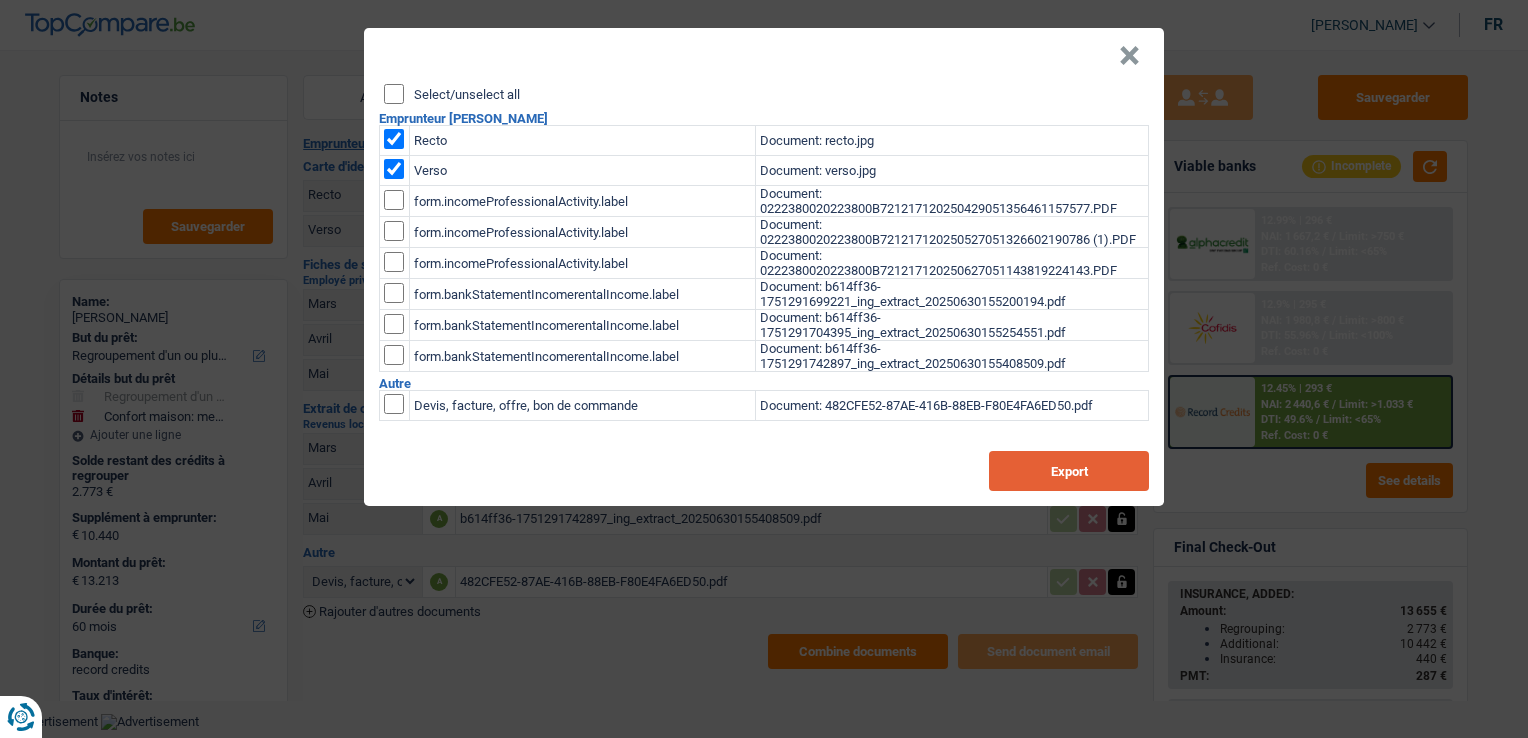 click on "Export" at bounding box center (1069, 471) 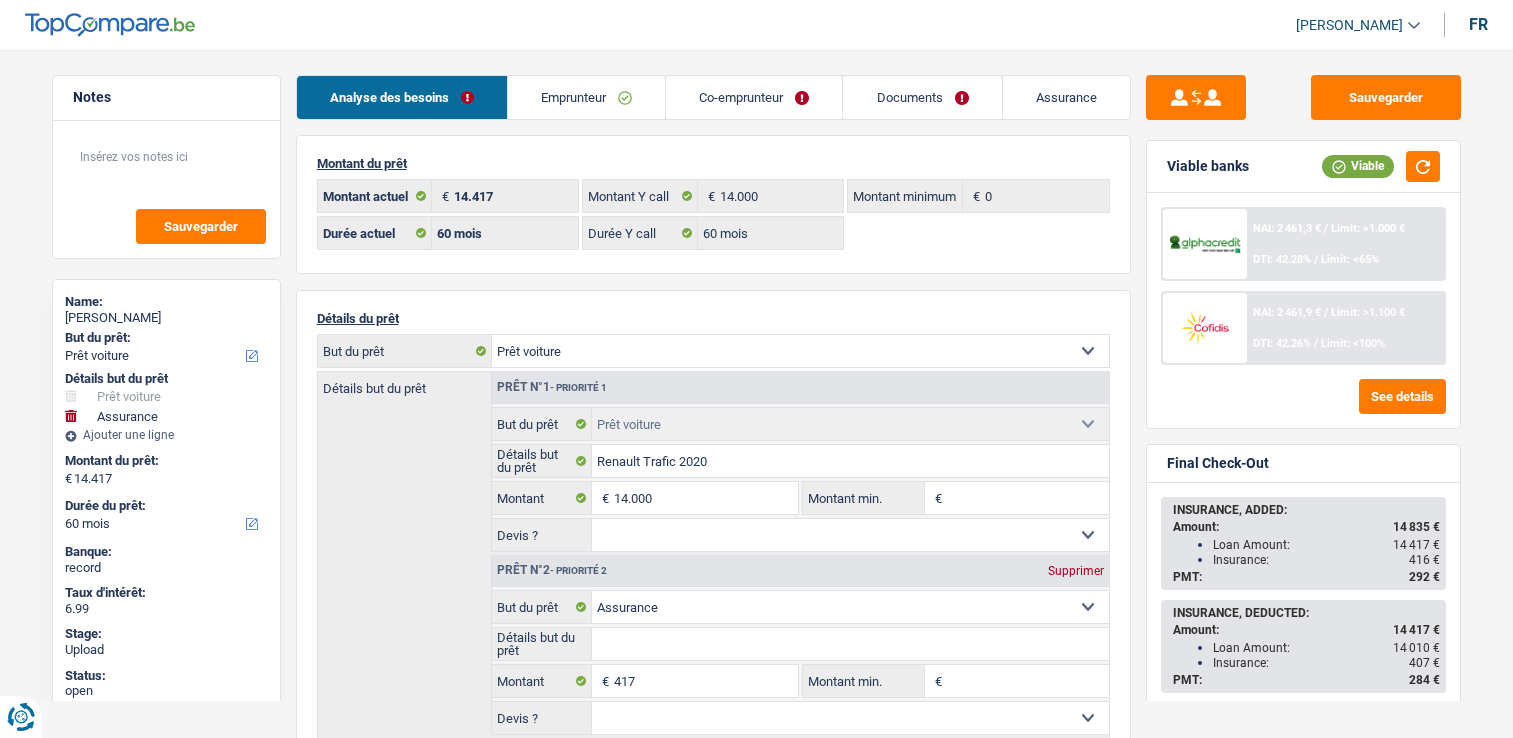 select on "car" 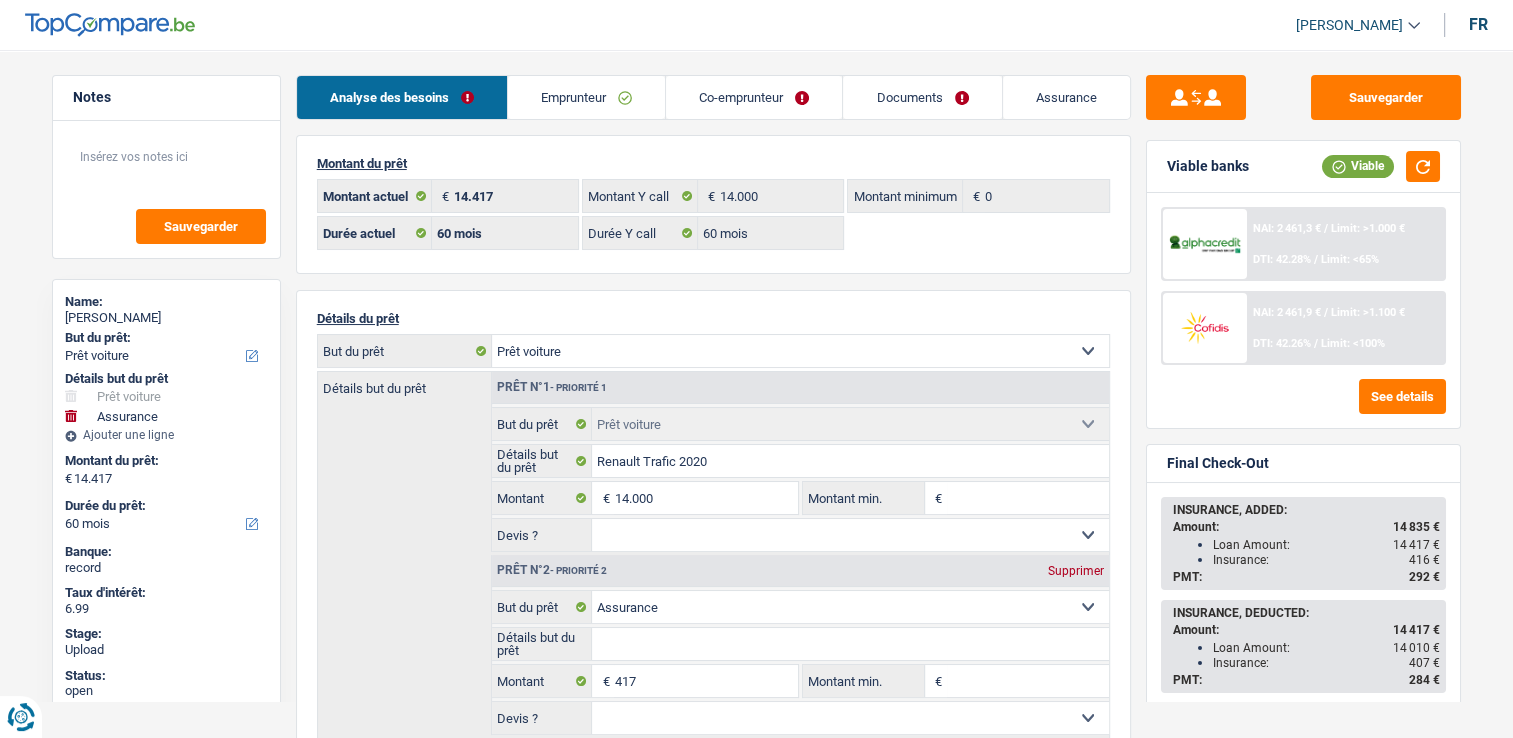 scroll, scrollTop: 0, scrollLeft: 0, axis: both 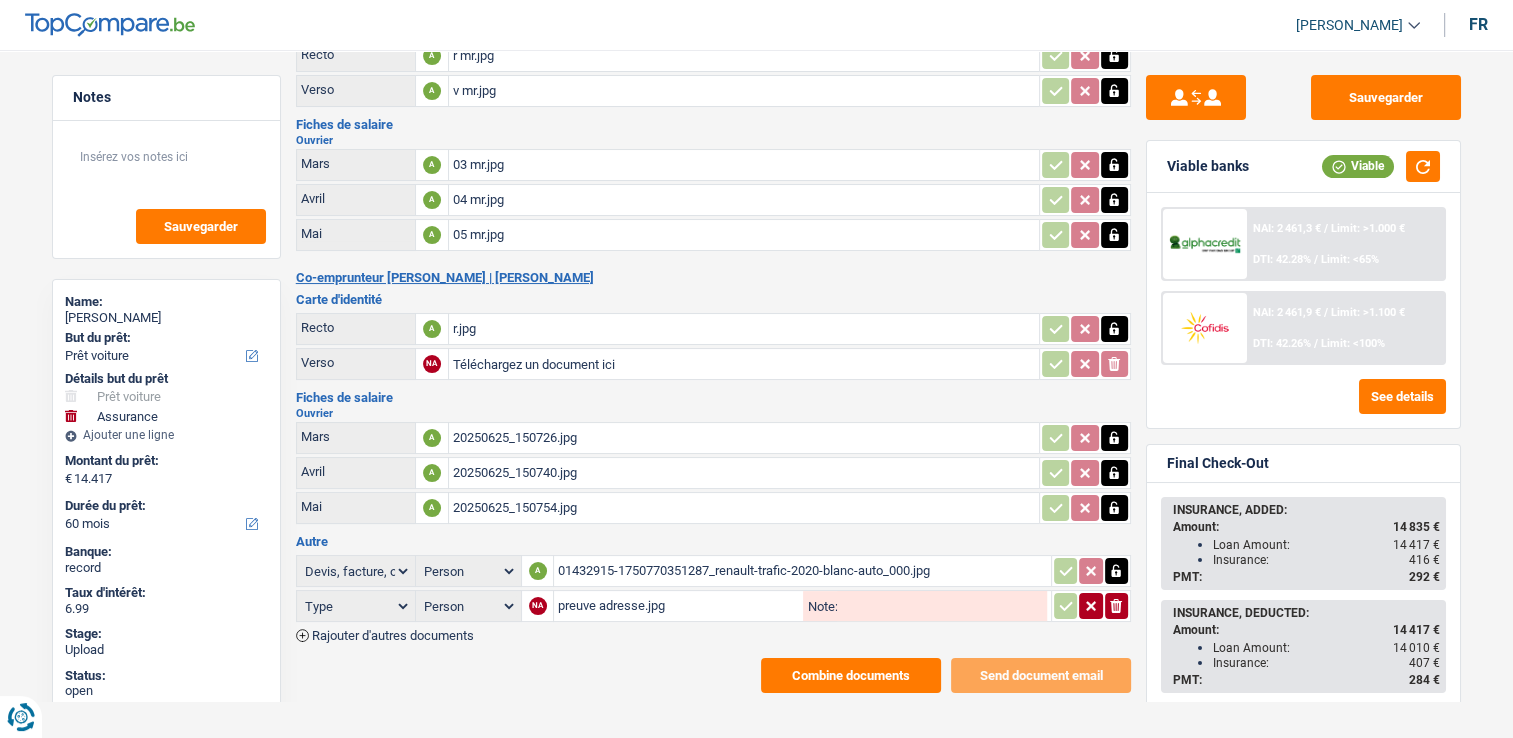 click on "Combine documents" at bounding box center (851, 675) 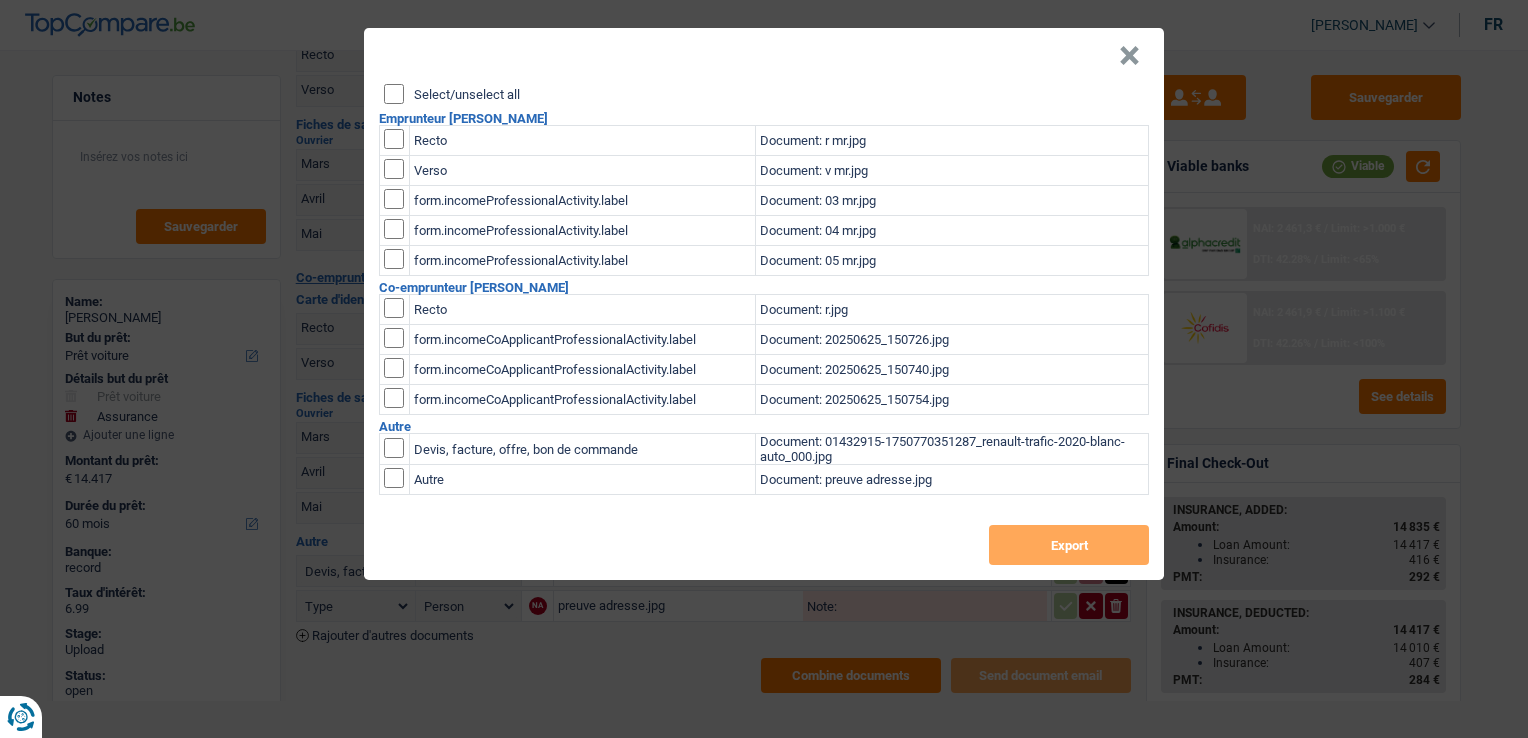 click at bounding box center [394, 139] 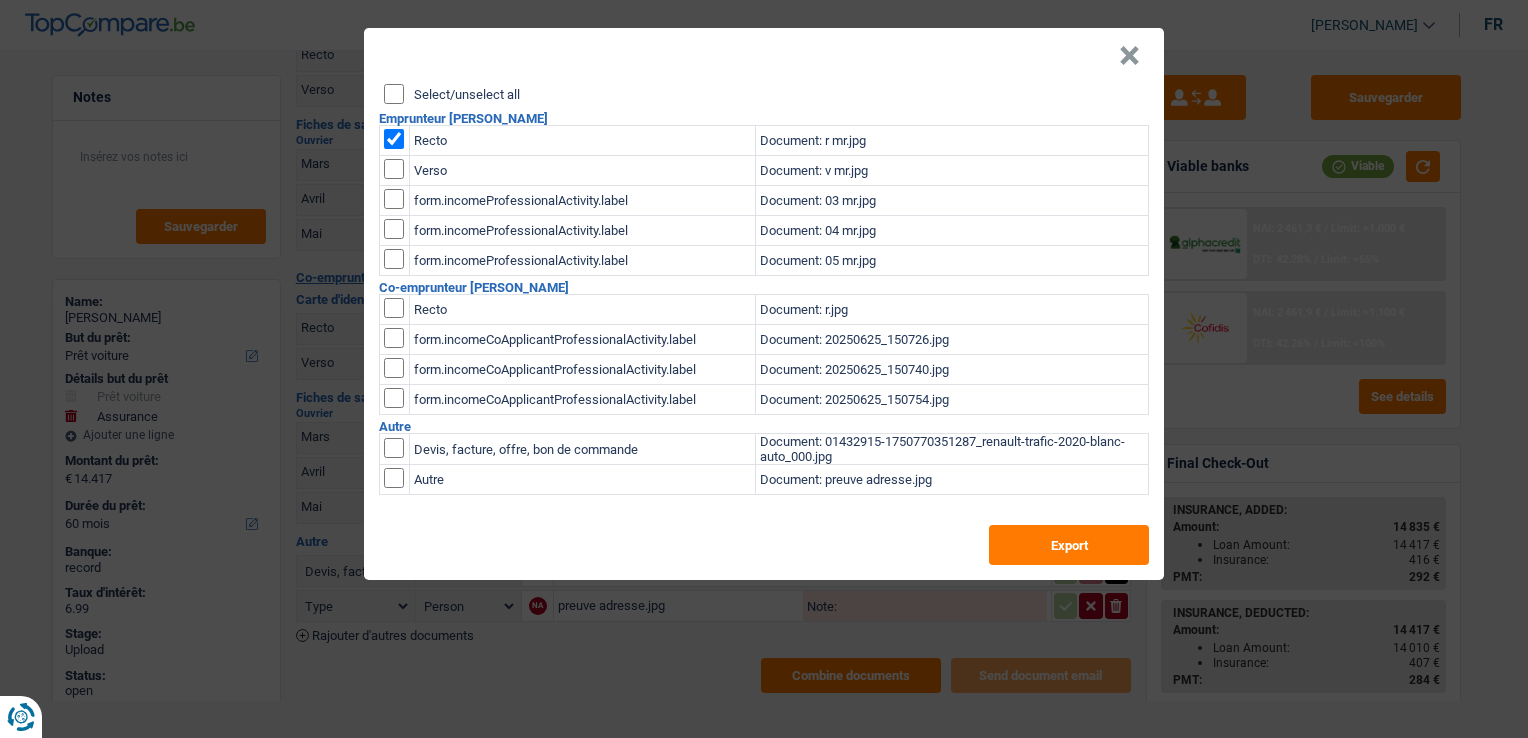 click at bounding box center (394, 169) 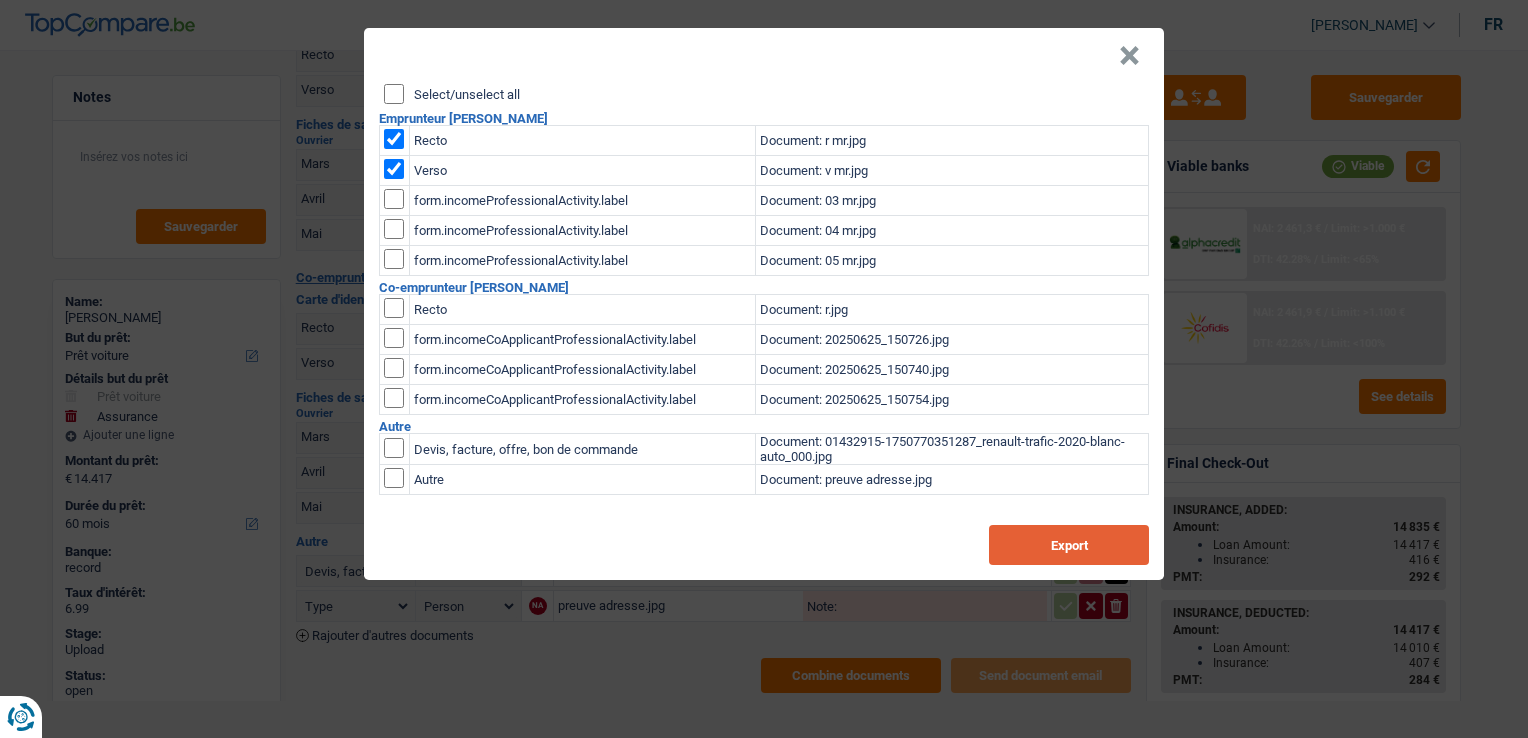 click on "Export" at bounding box center (1069, 545) 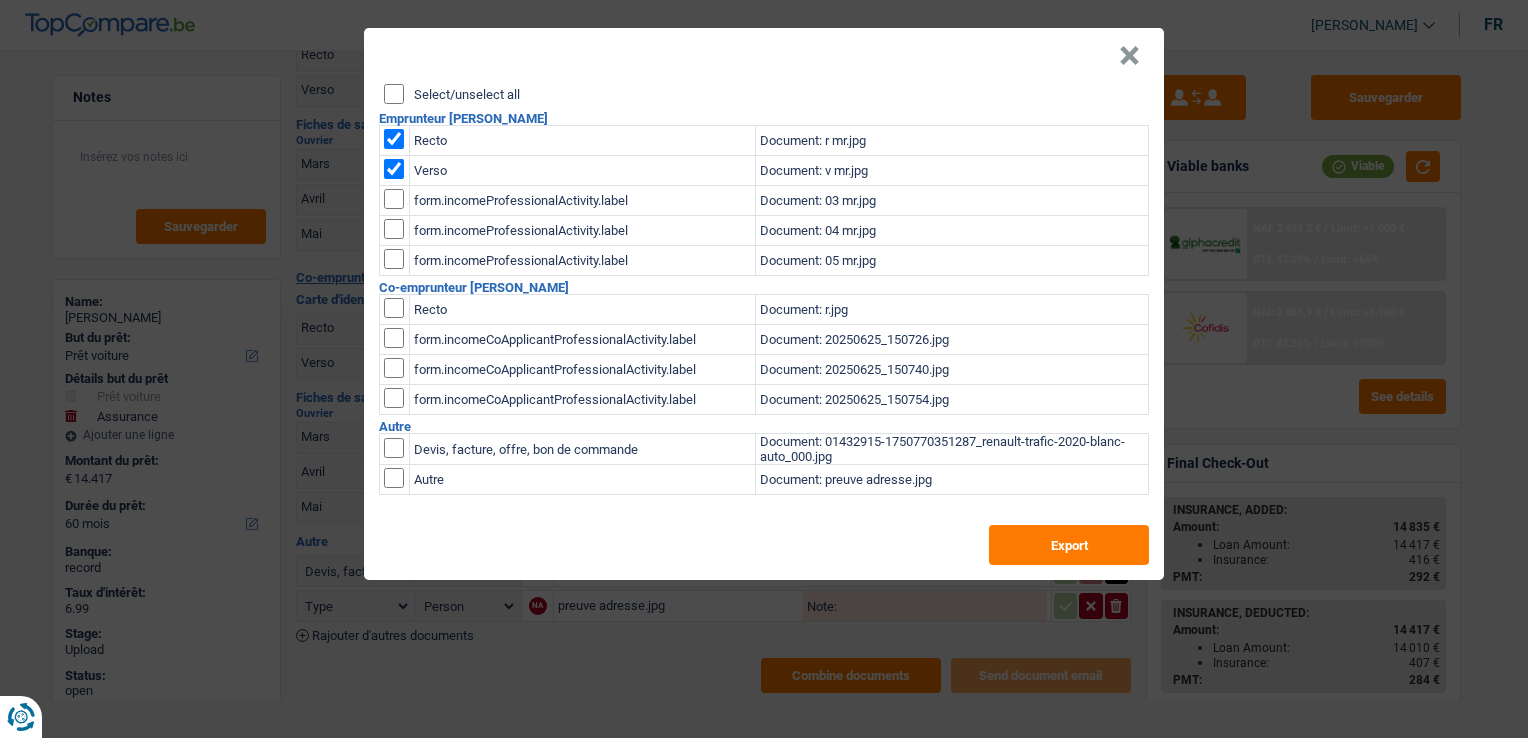 click on "Recto" at bounding box center [583, 310] 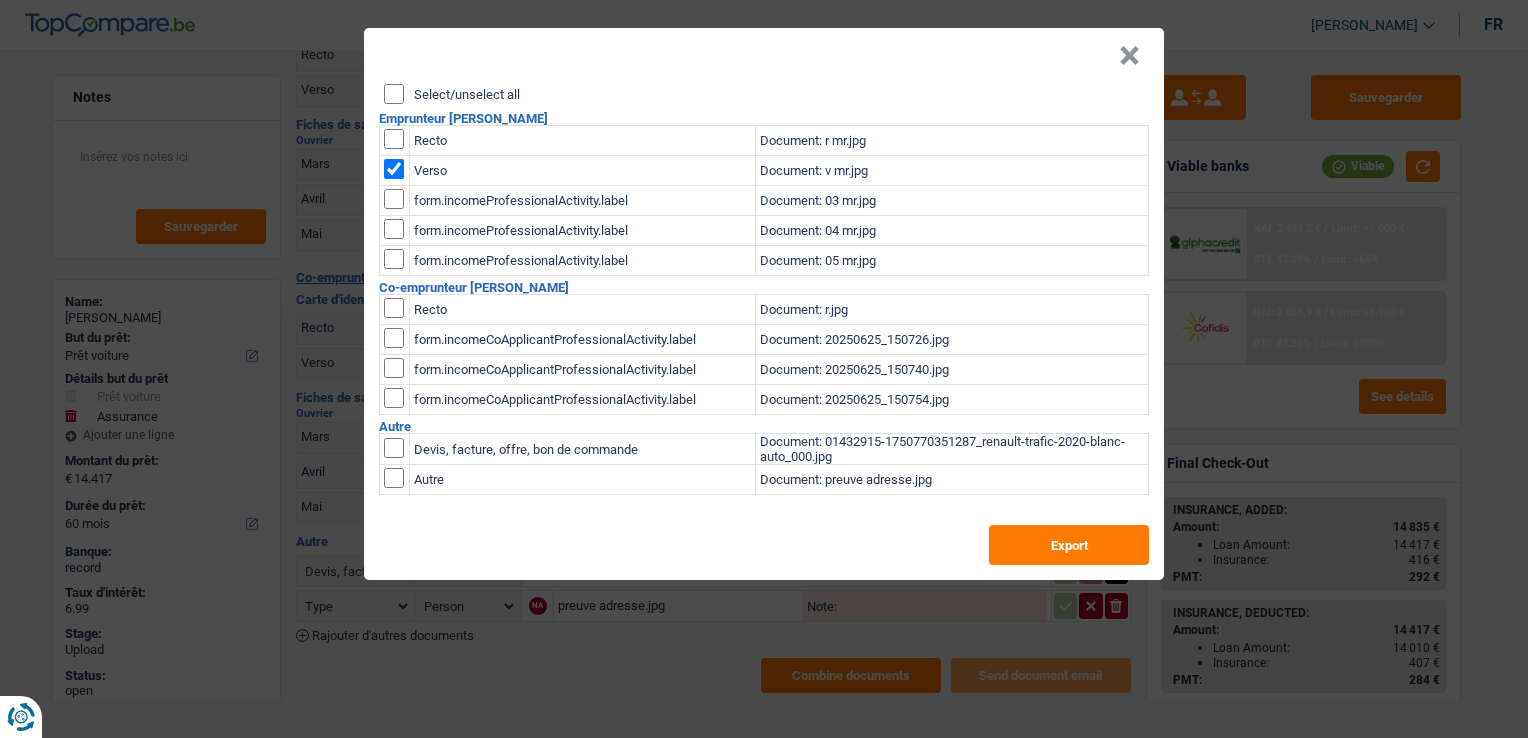 click at bounding box center (394, 169) 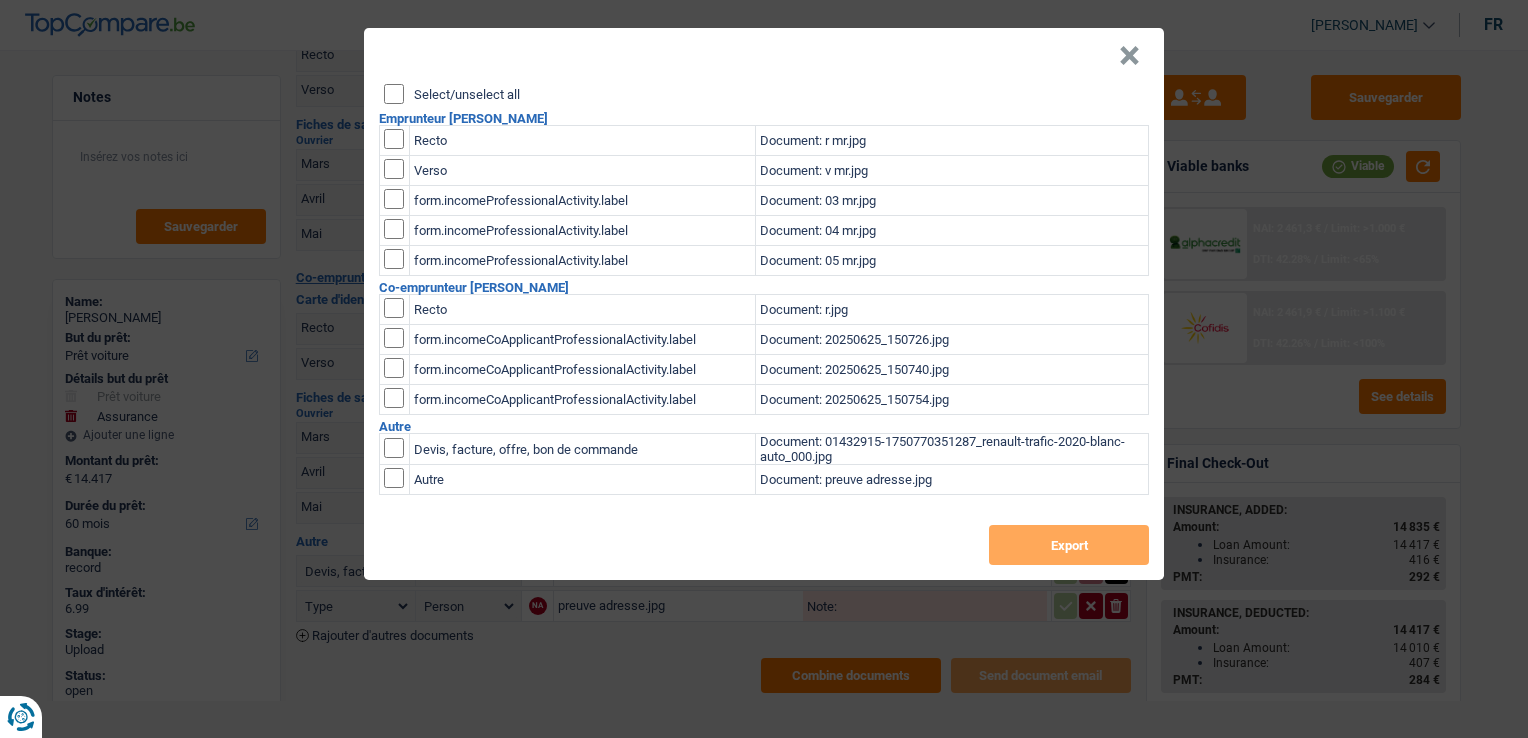 click at bounding box center (394, 308) 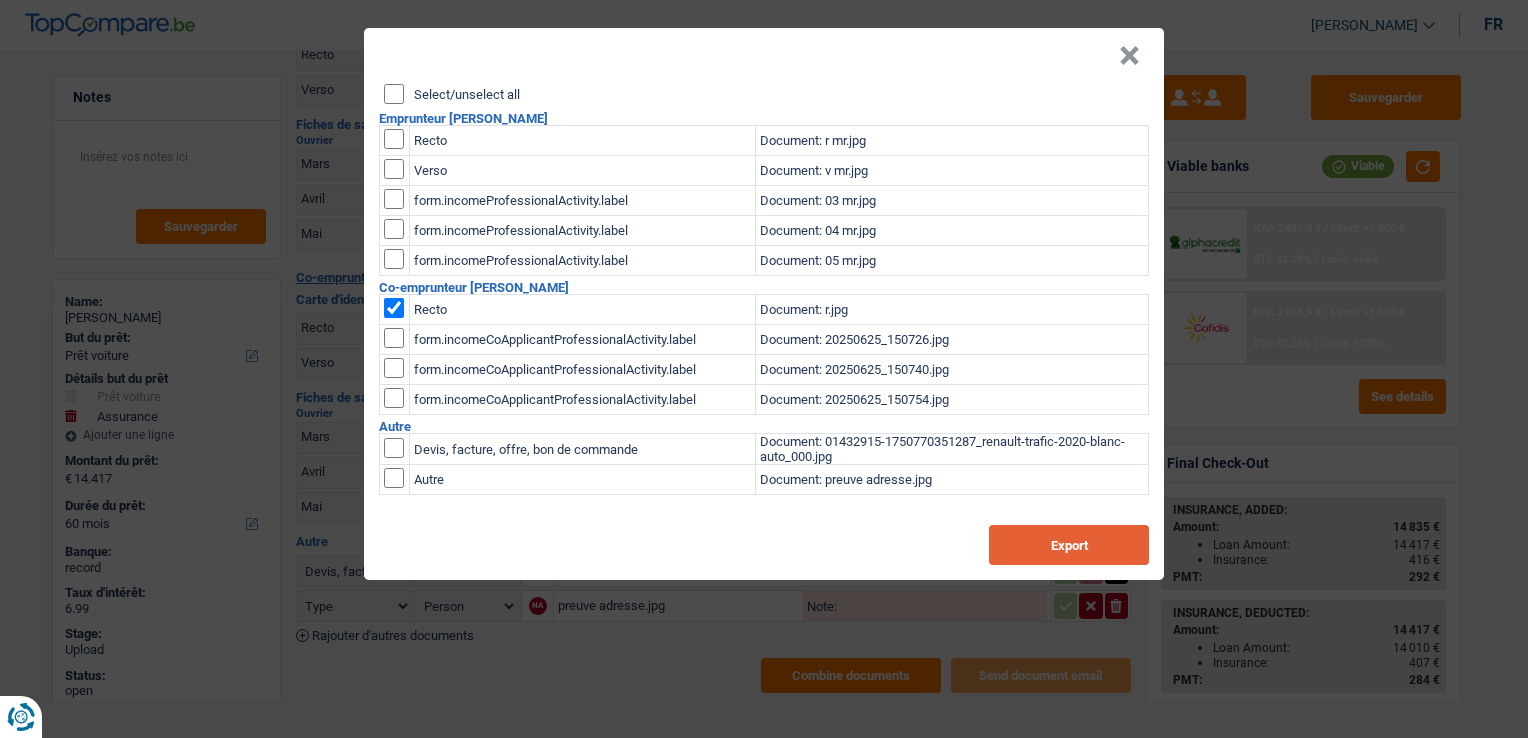click on "Export" at bounding box center [1069, 545] 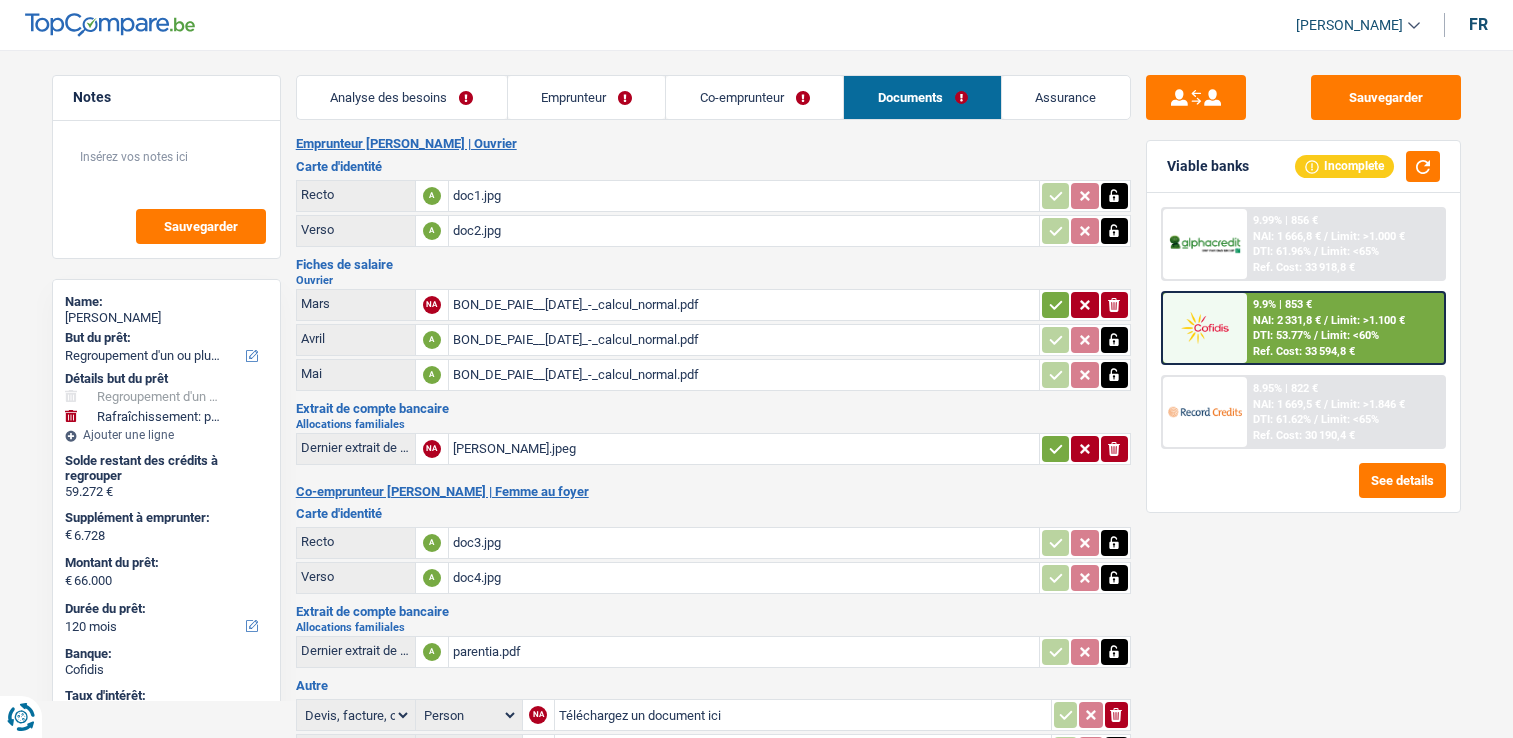 select on "refinancing" 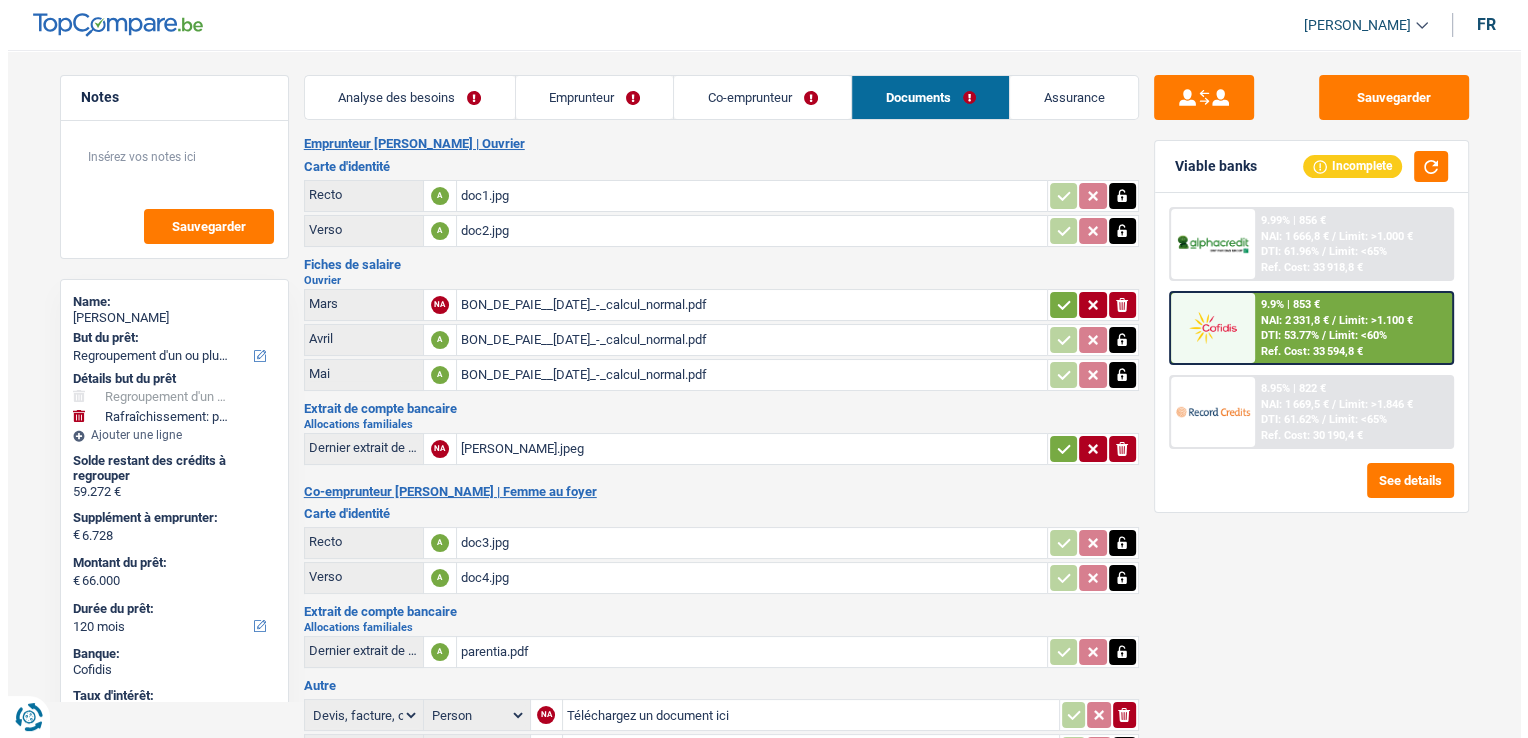 scroll, scrollTop: 0, scrollLeft: 0, axis: both 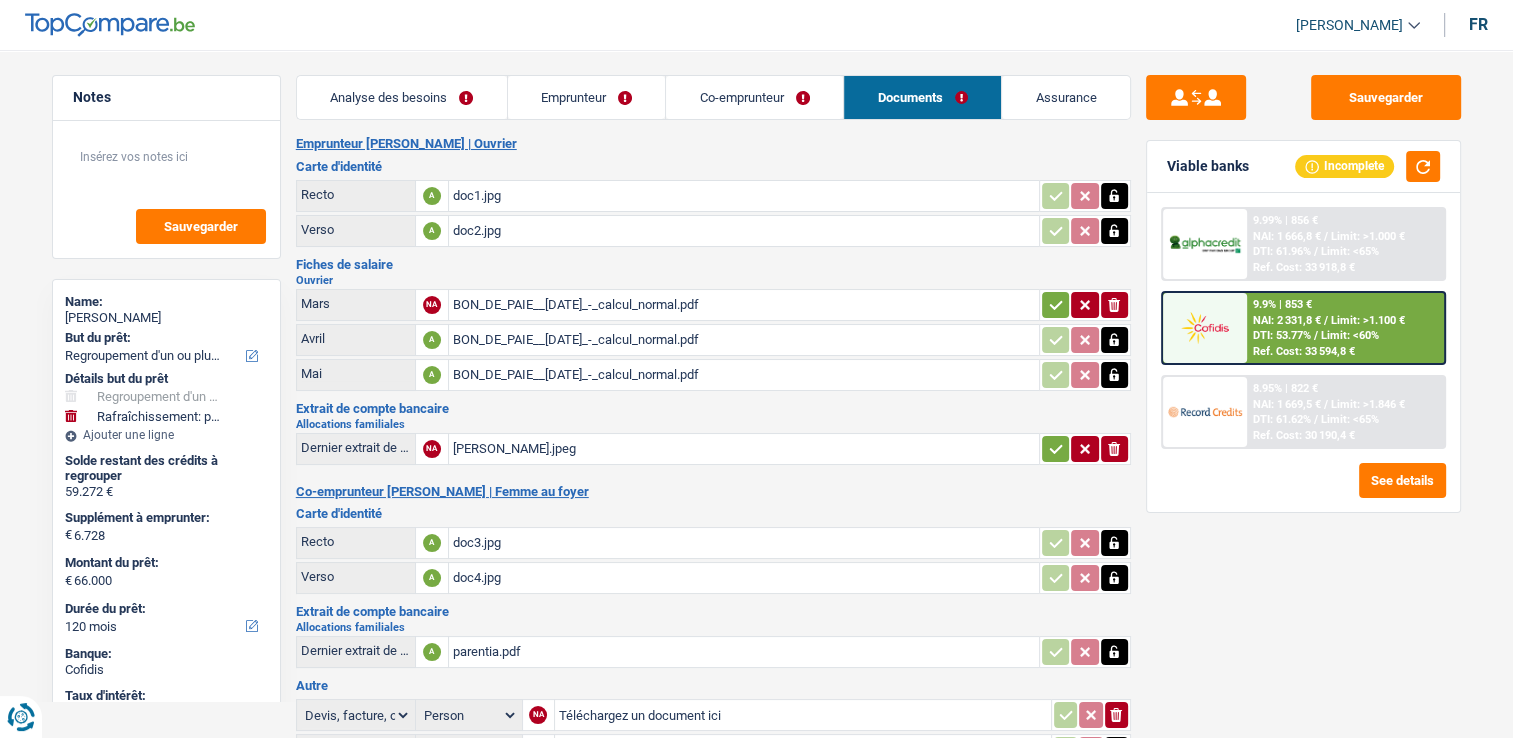 click on "doc1.jpg" at bounding box center (744, 196) 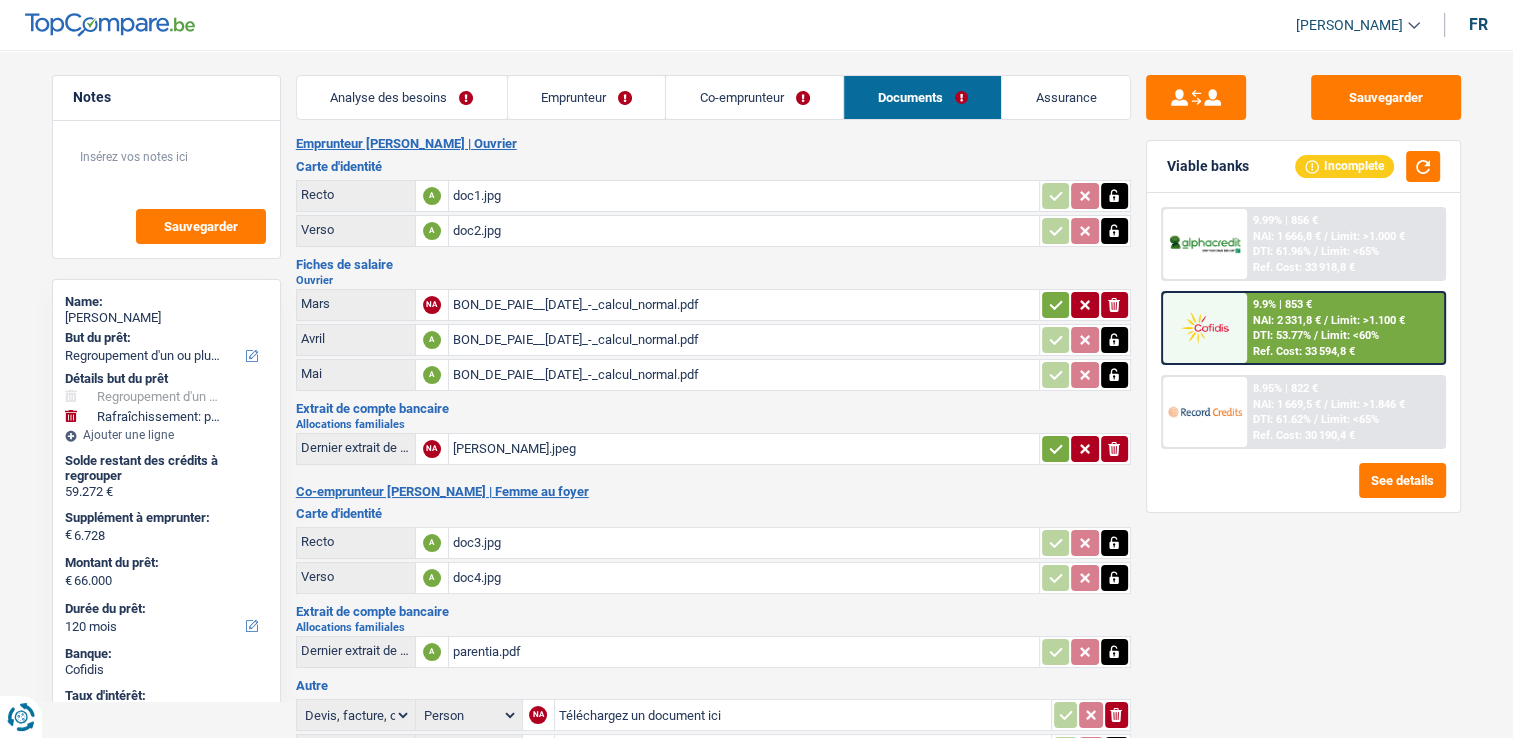 click on "Emprunteur" at bounding box center (587, 97) 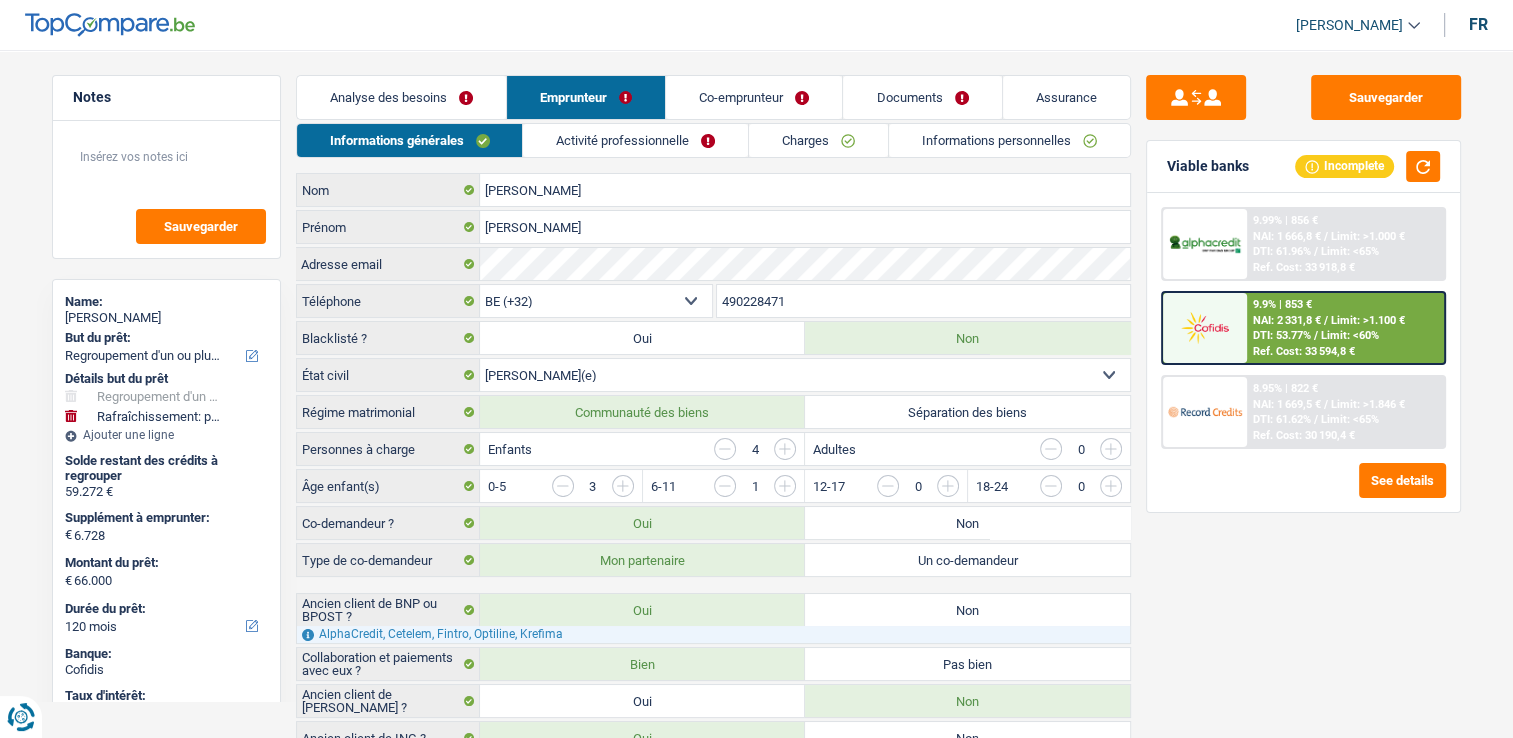 click on "Co-emprunteur" at bounding box center (754, 97) 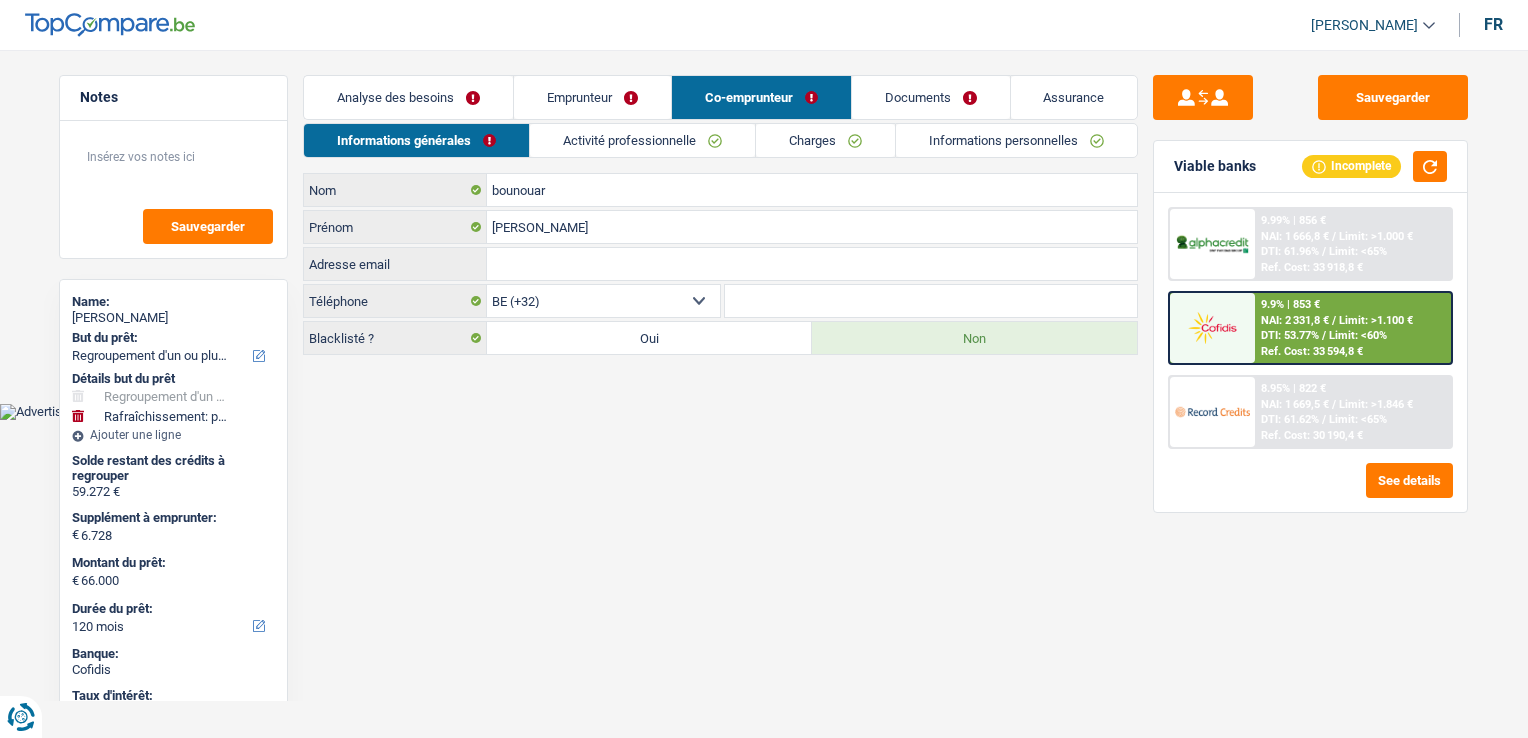 click on "Emprunteur" at bounding box center [592, 97] 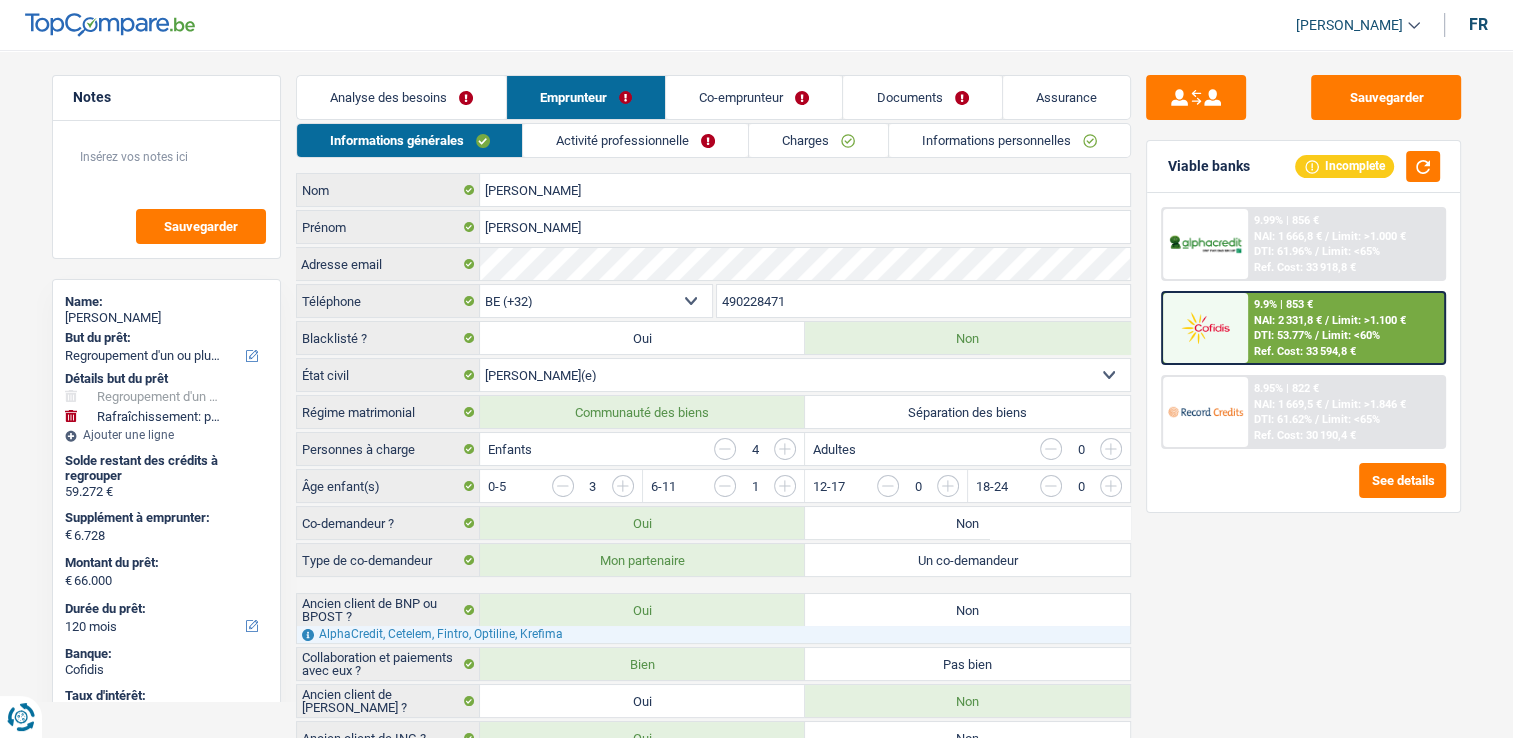 click on "Informations personnelles" at bounding box center (1009, 140) 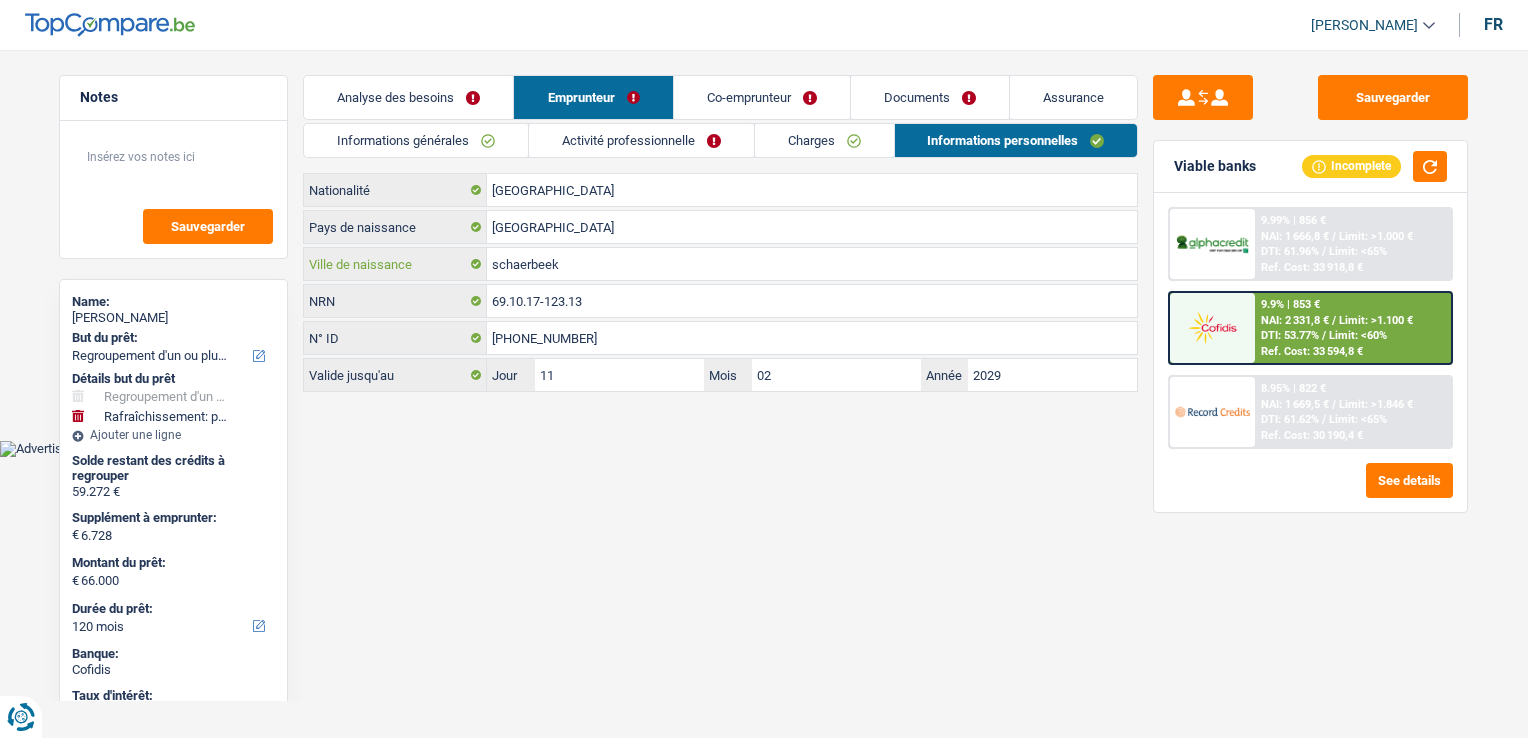 click on "schaerbeek" at bounding box center [812, 264] 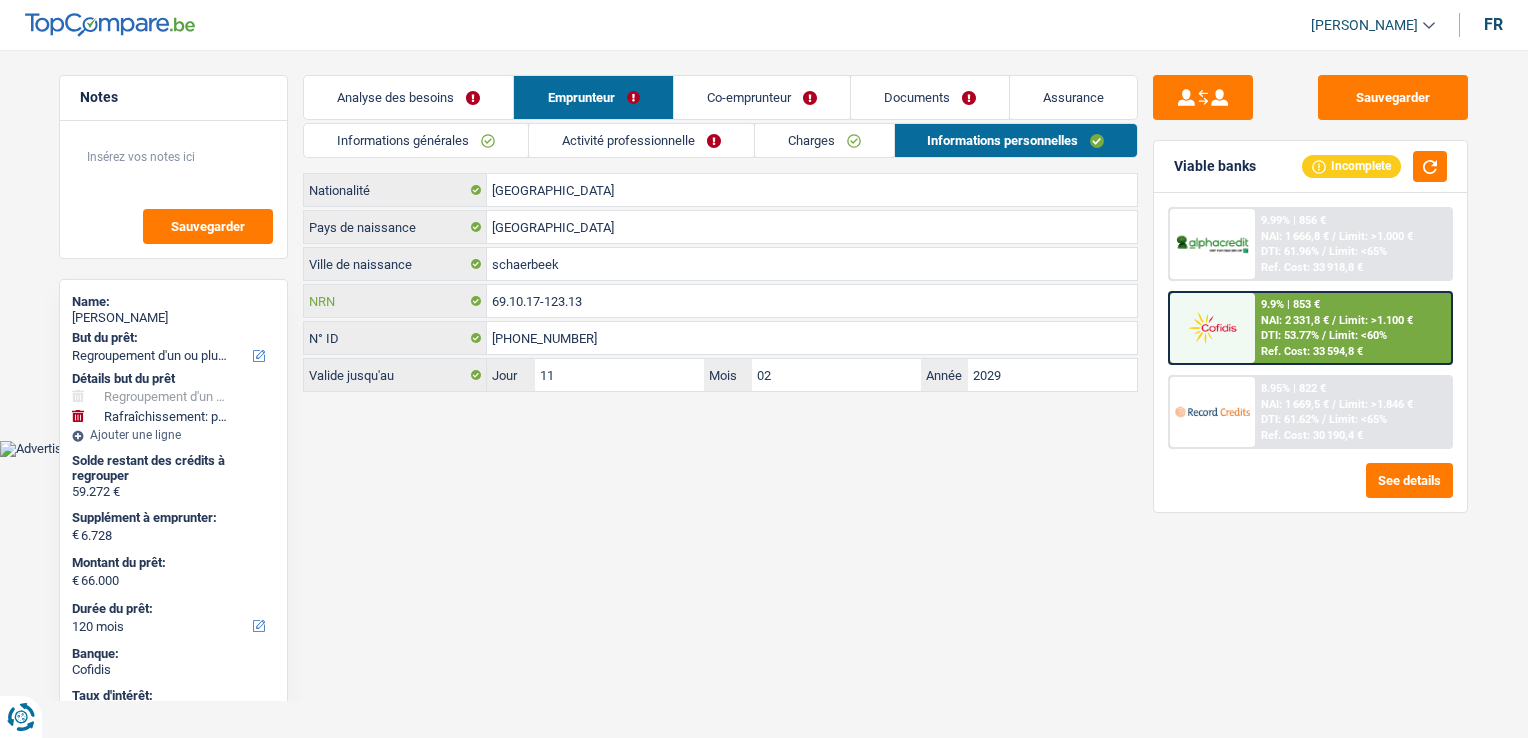 click on "69.10.17-123.13" at bounding box center [812, 301] 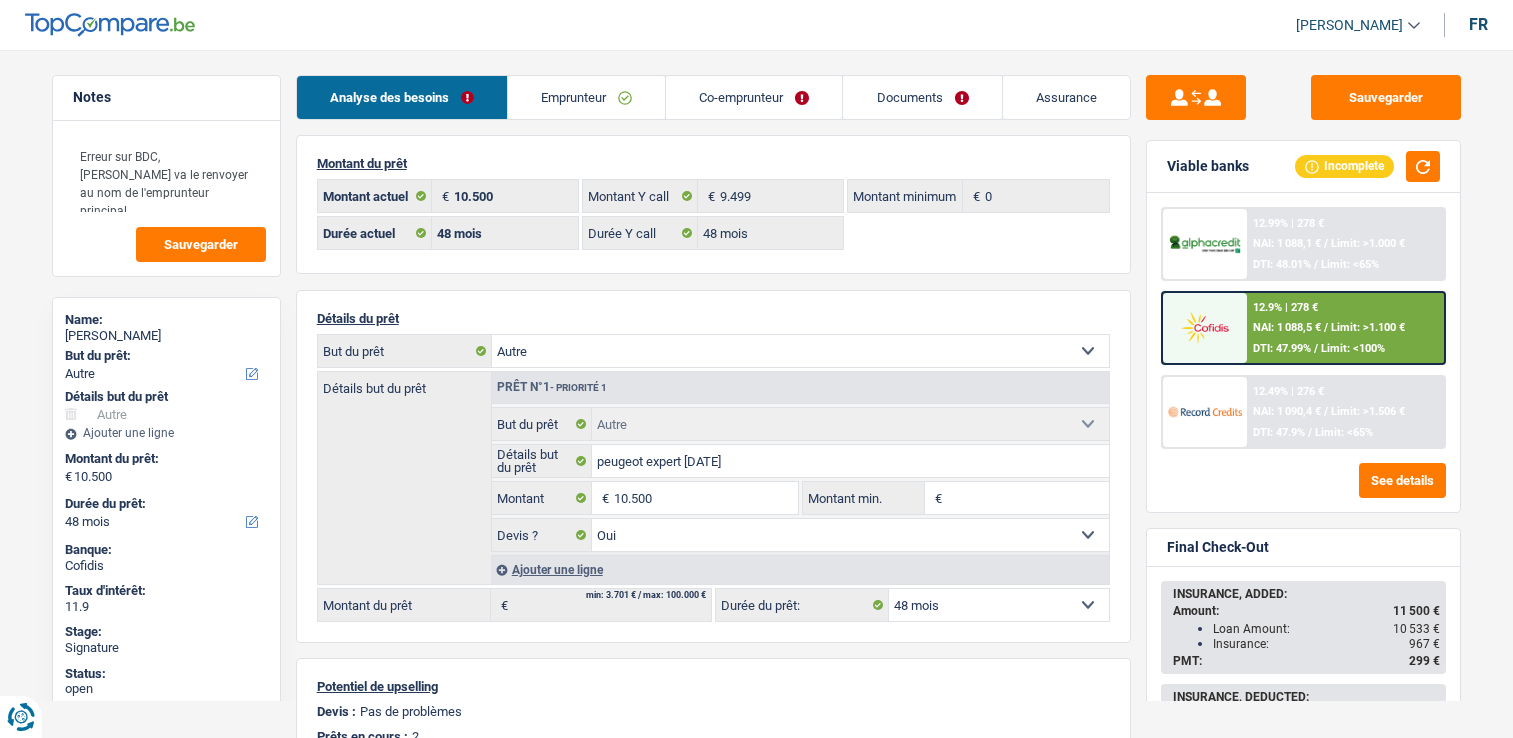 select on "other" 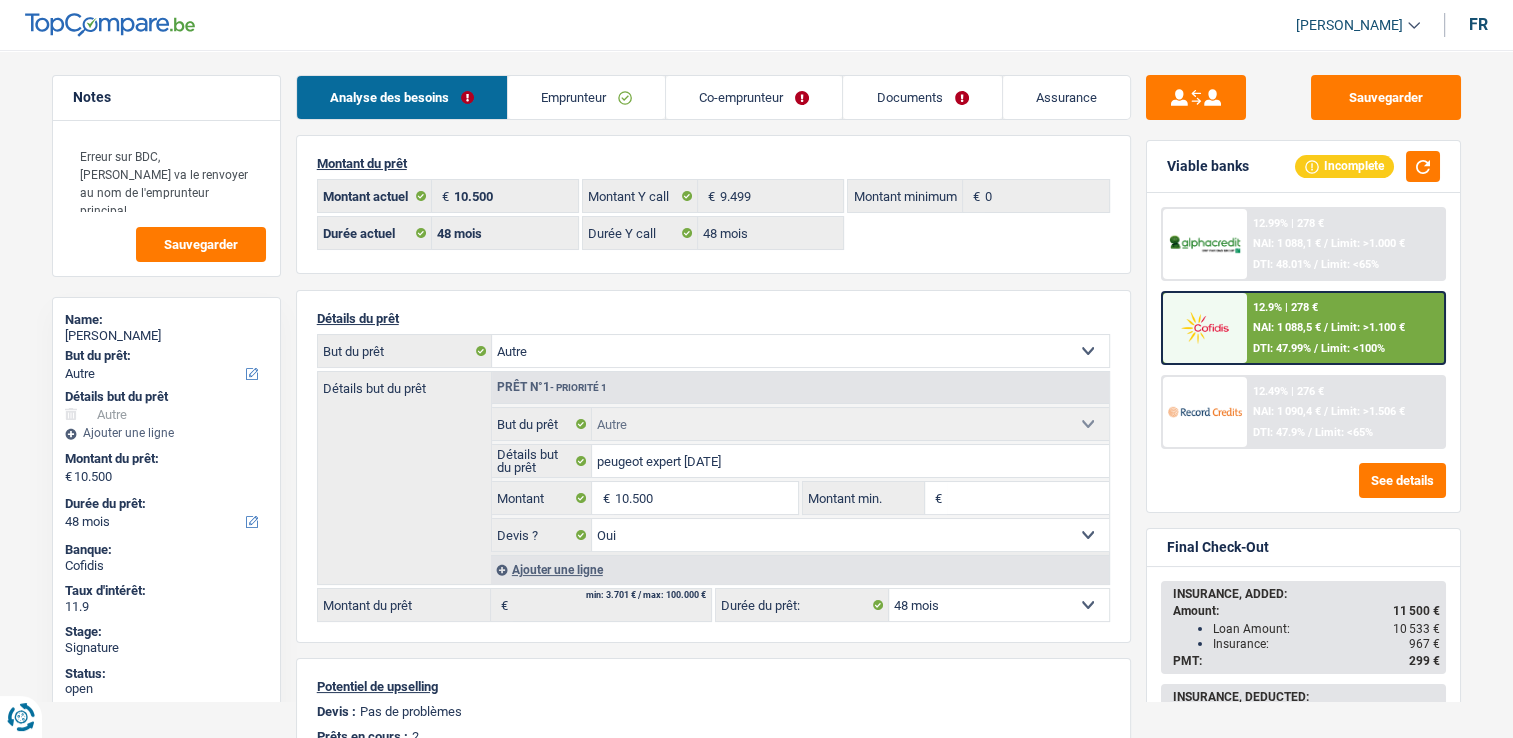 scroll, scrollTop: 0, scrollLeft: 0, axis: both 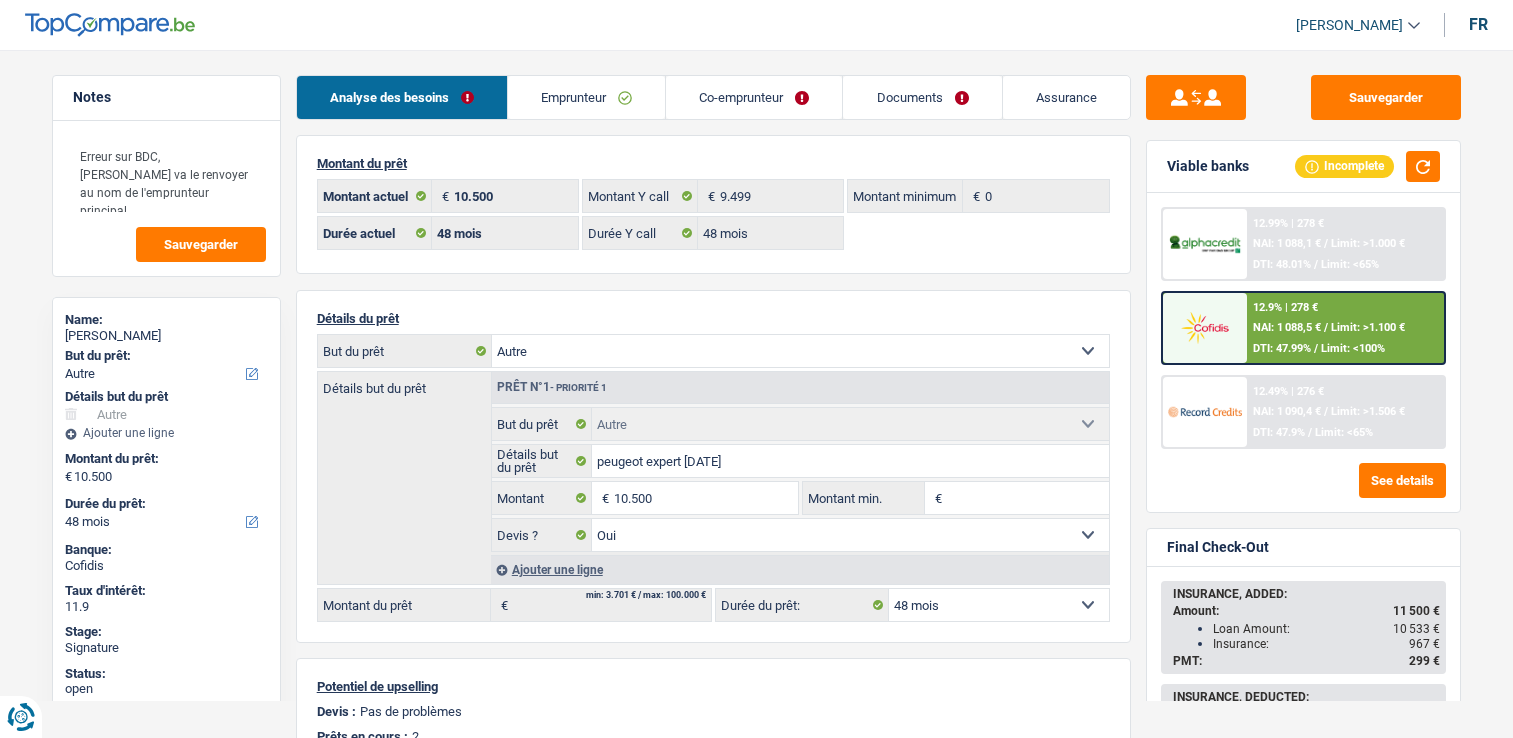 select on "other" 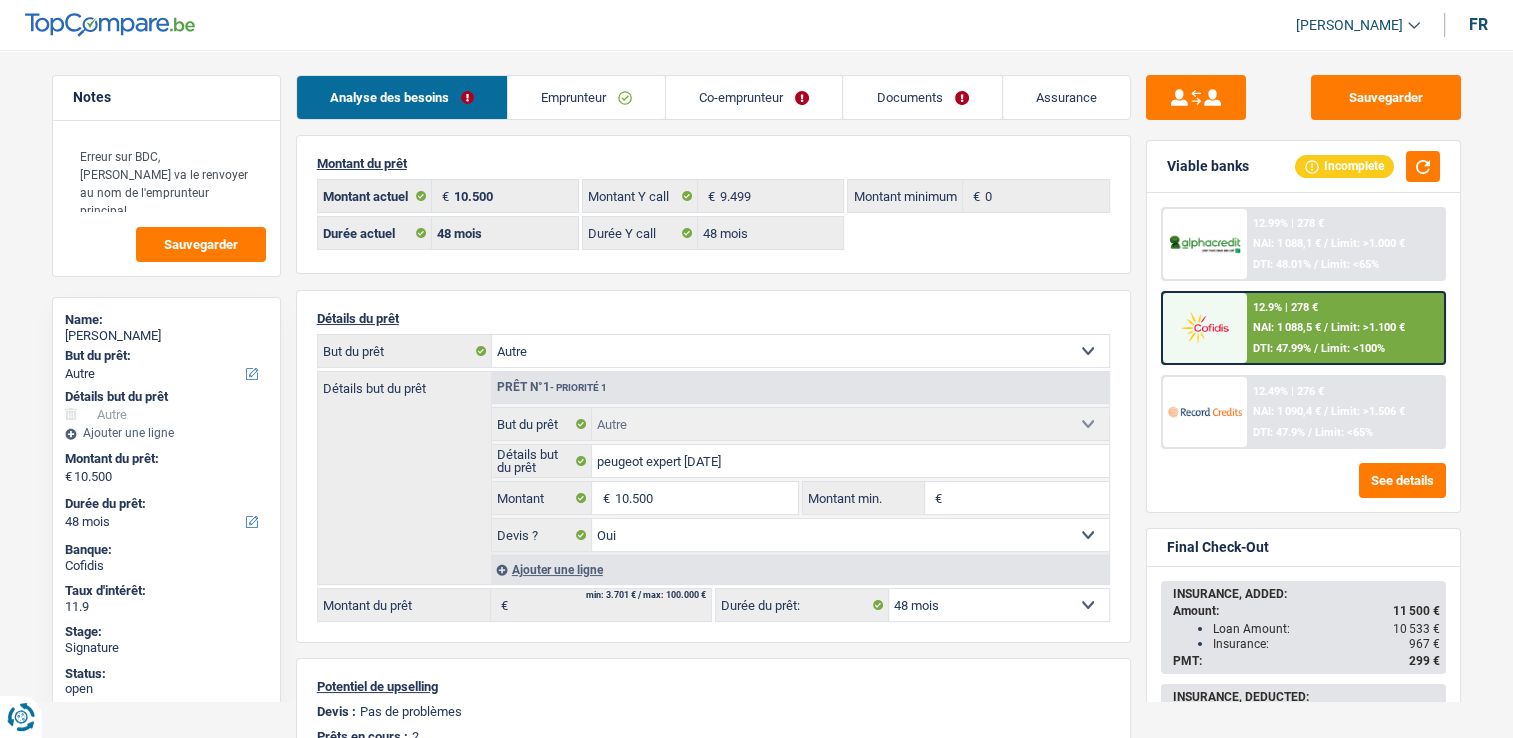 scroll, scrollTop: 0, scrollLeft: 0, axis: both 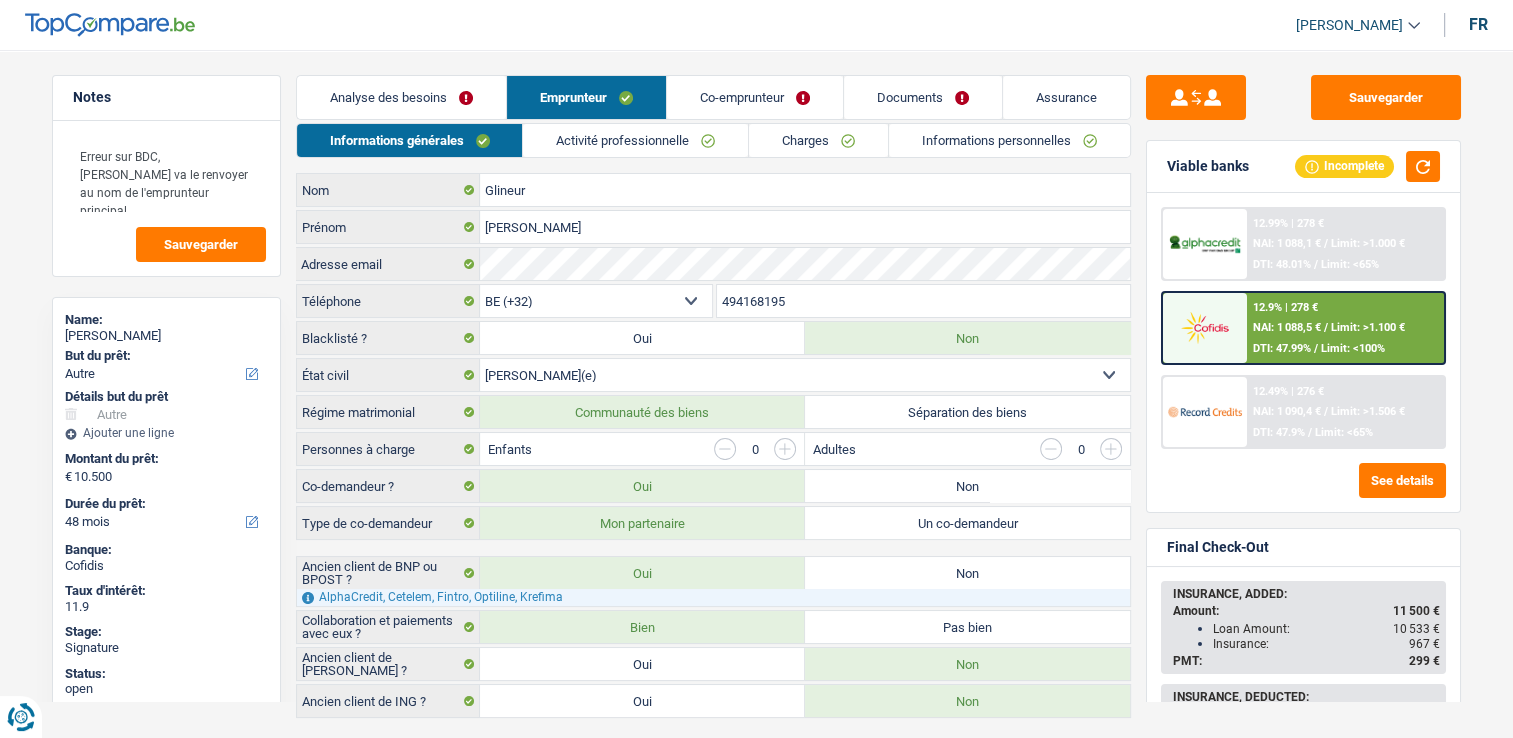 click on "Co-emprunteur" at bounding box center (755, 97) 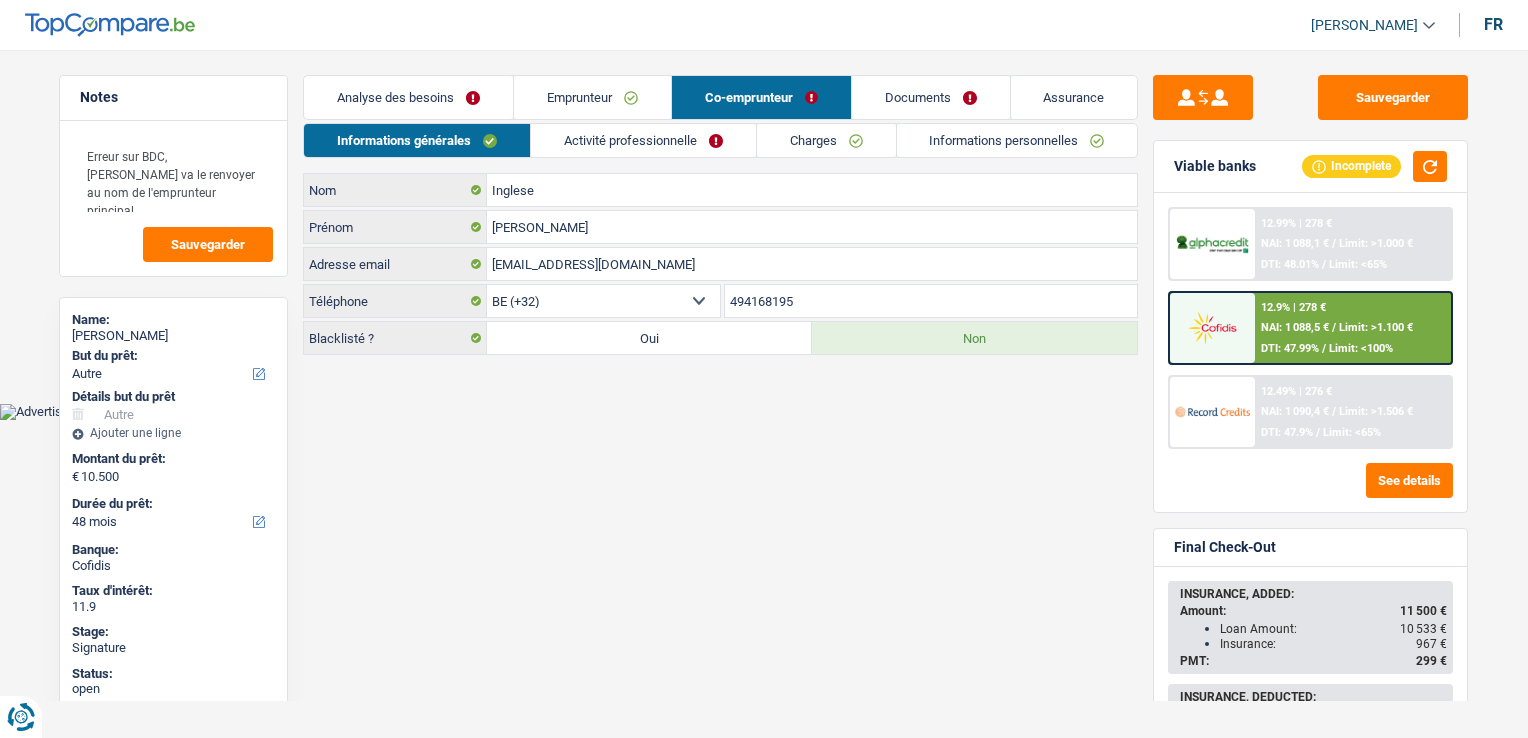 click on "Emprunteur" at bounding box center [592, 97] 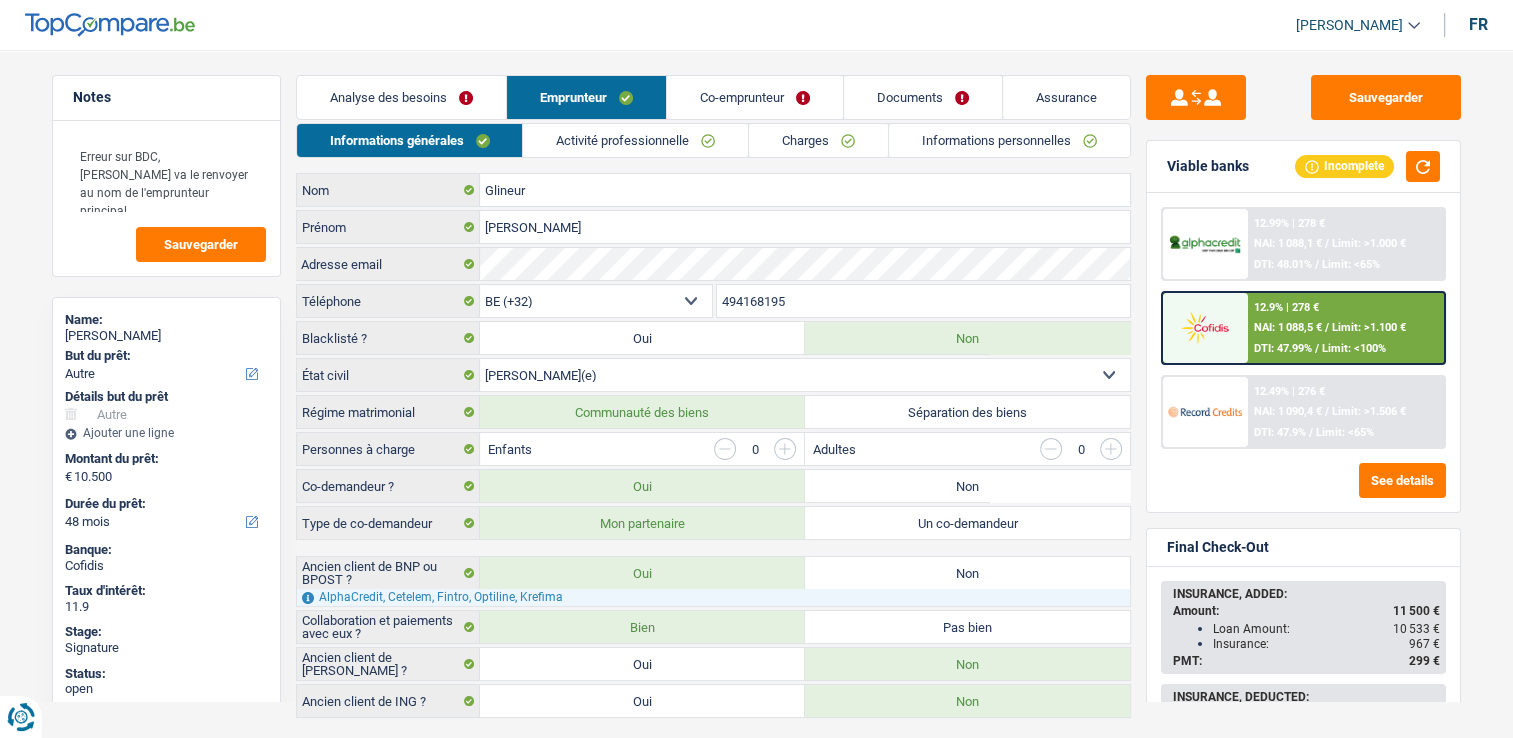 click on "Activité professionnelle" at bounding box center [635, 140] 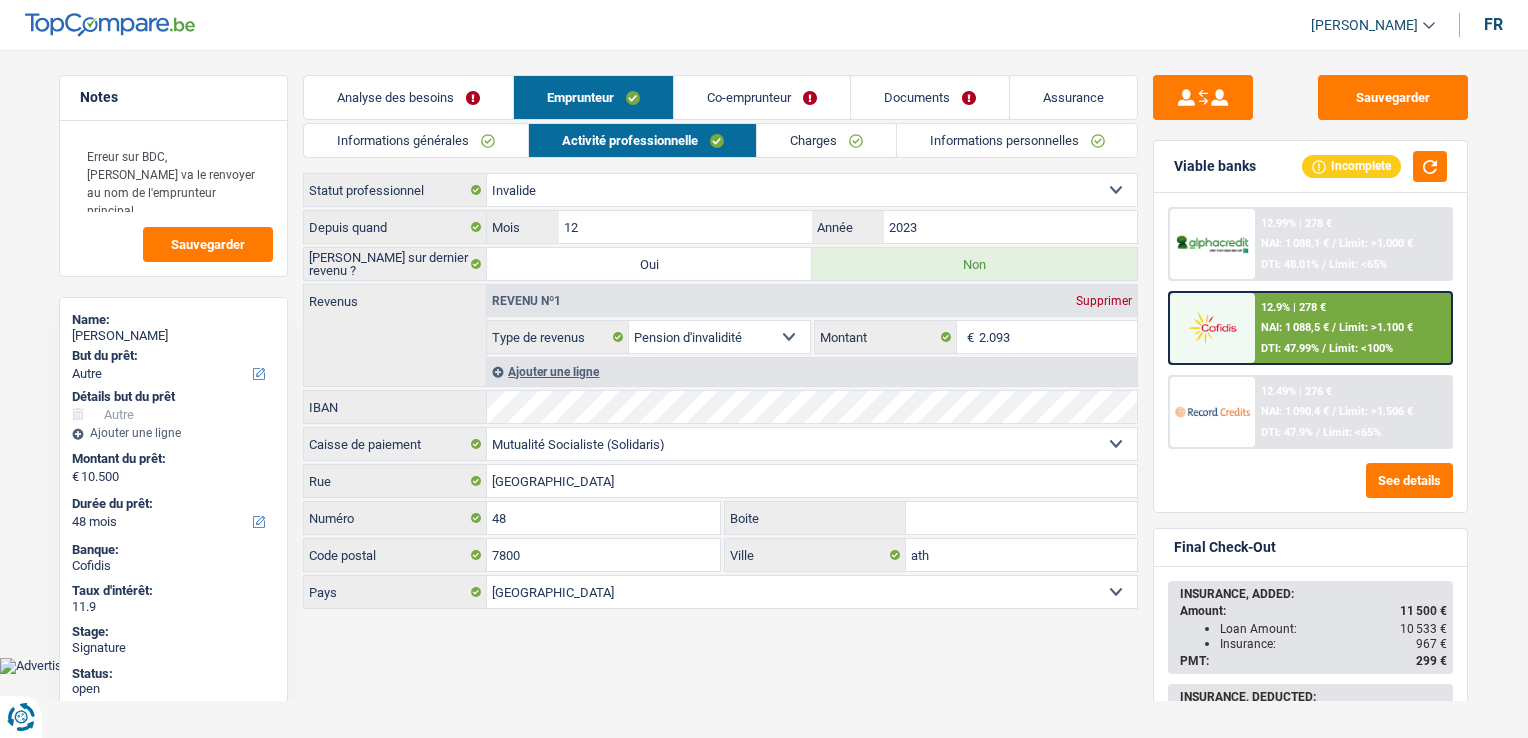 click on "Charges" at bounding box center [826, 140] 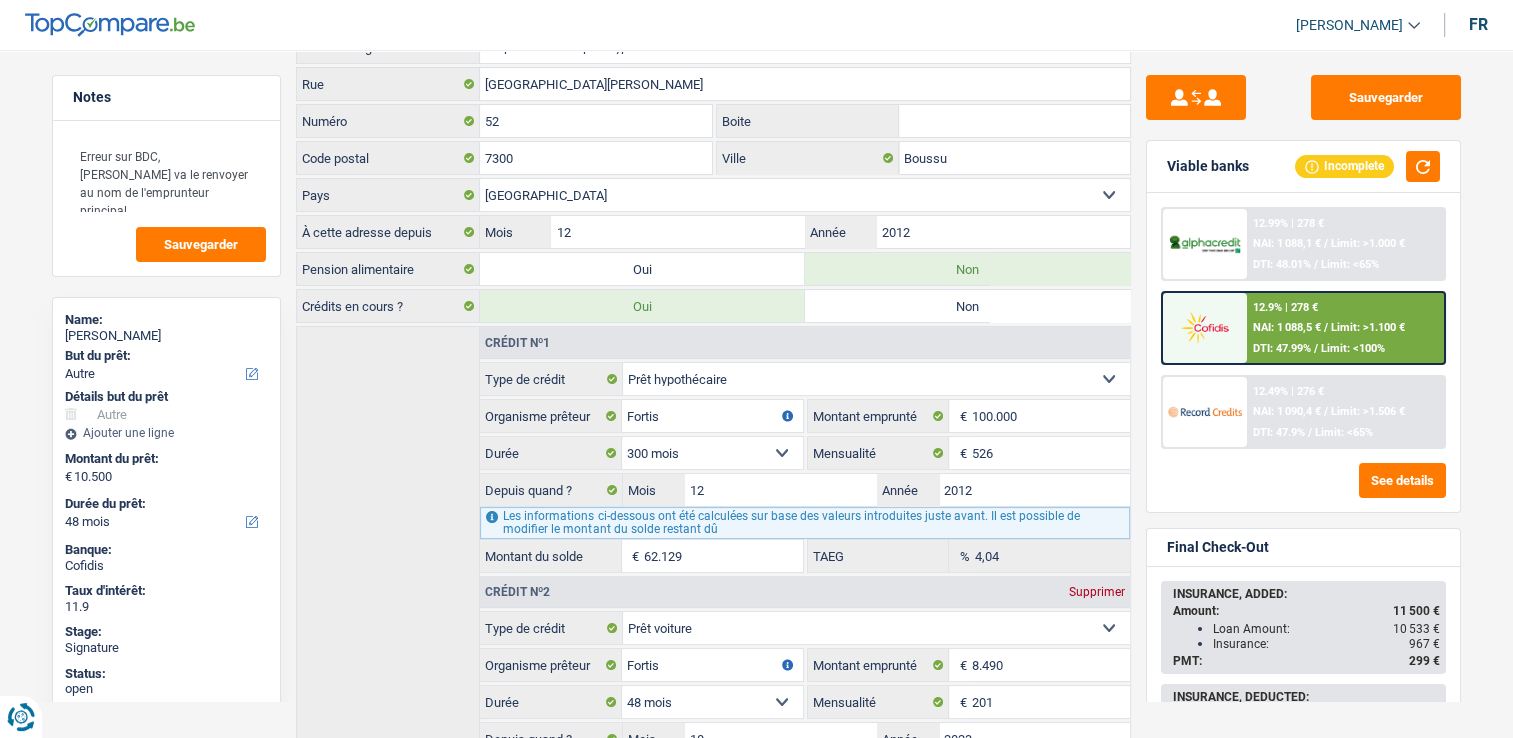 scroll, scrollTop: 0, scrollLeft: 0, axis: both 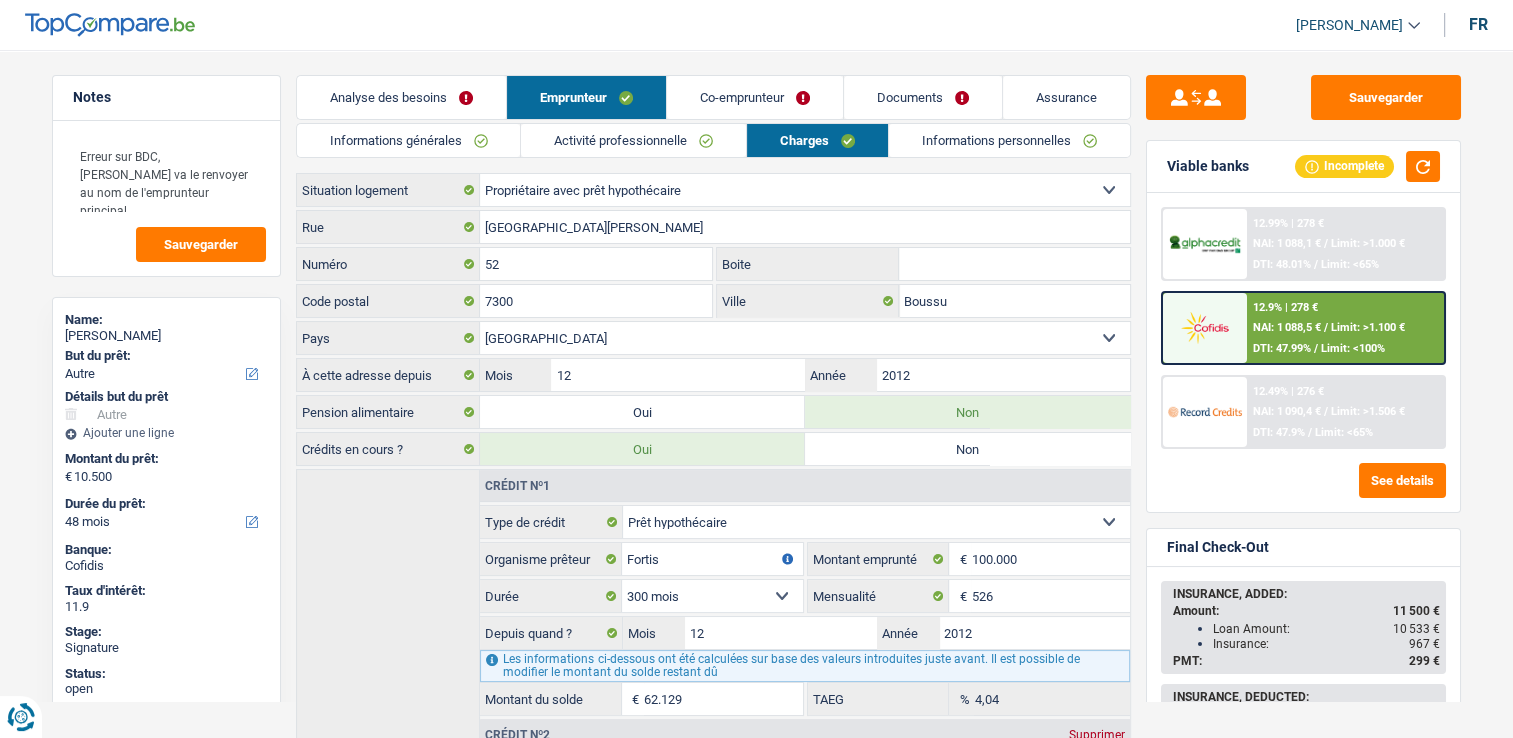 click on "Activité professionnelle" at bounding box center [633, 140] 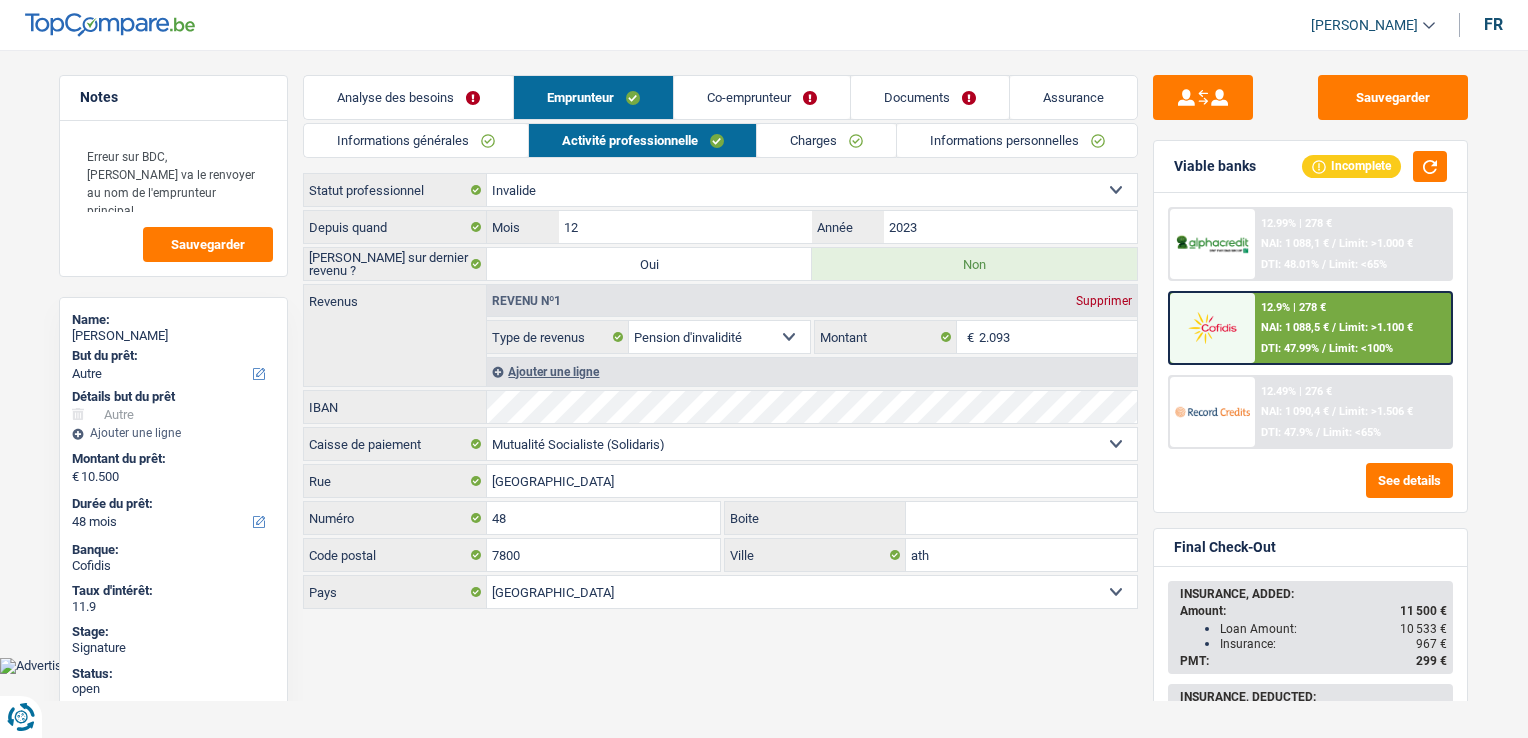 click on "Co-emprunteur" at bounding box center (762, 97) 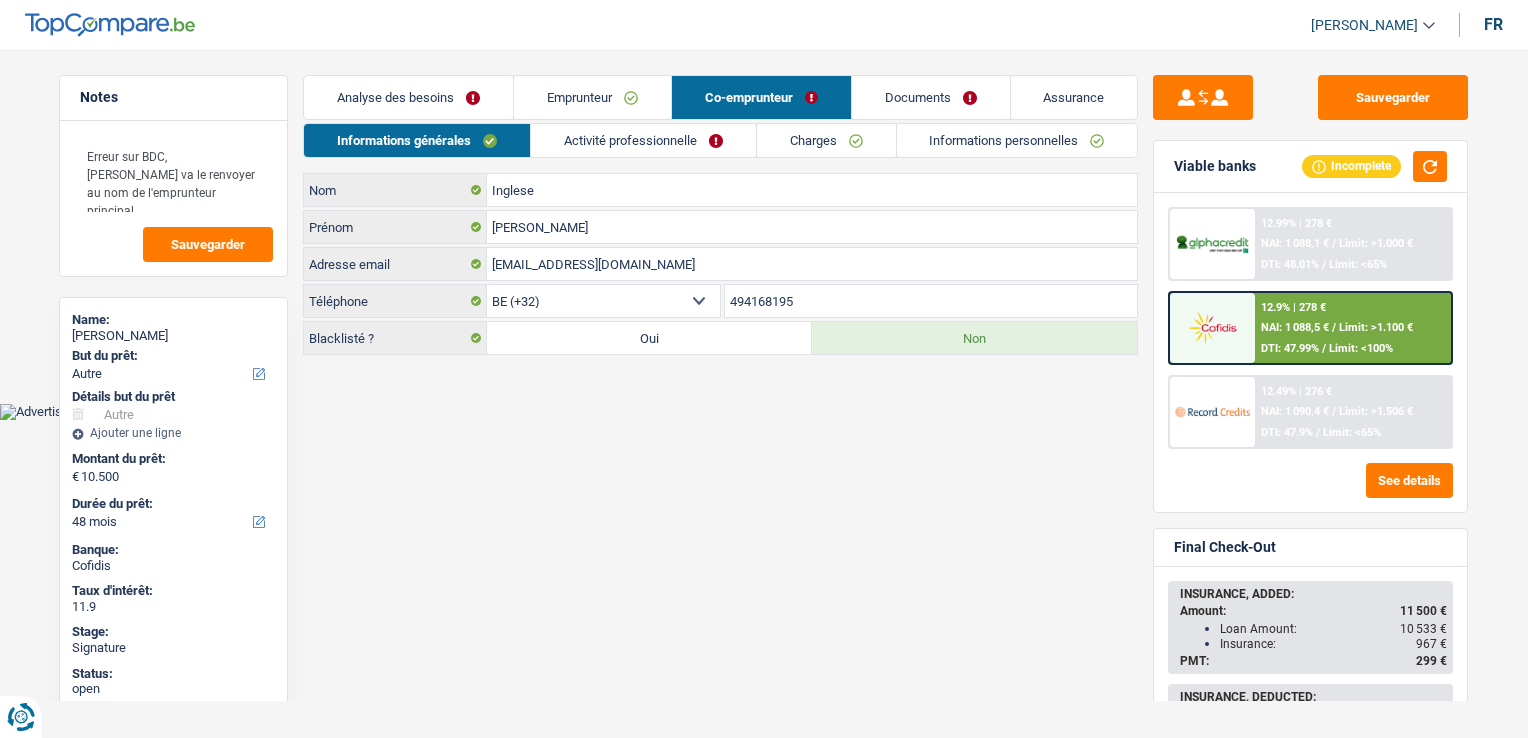 click on "Activité professionnelle" at bounding box center (643, 140) 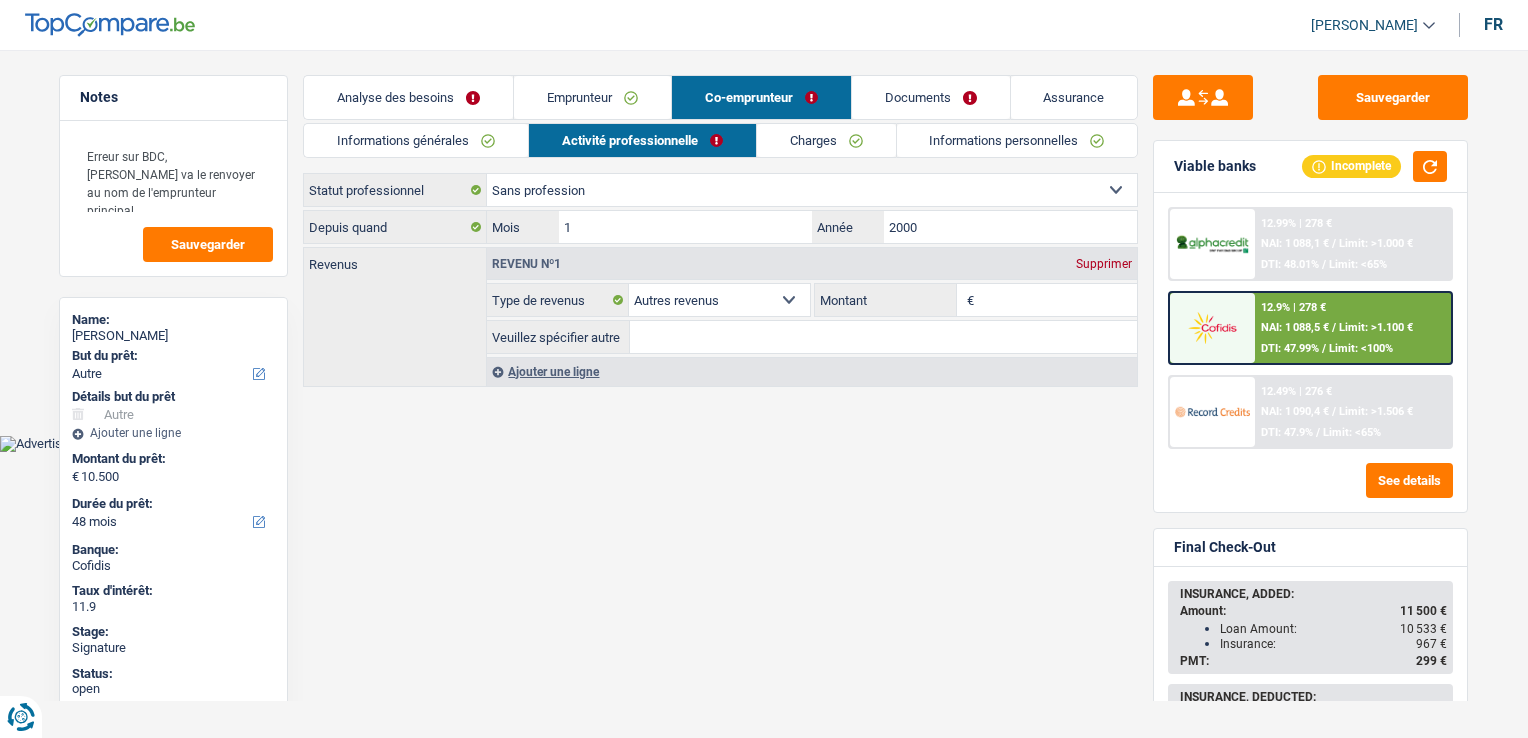 click on "Emprunteur" at bounding box center [592, 97] 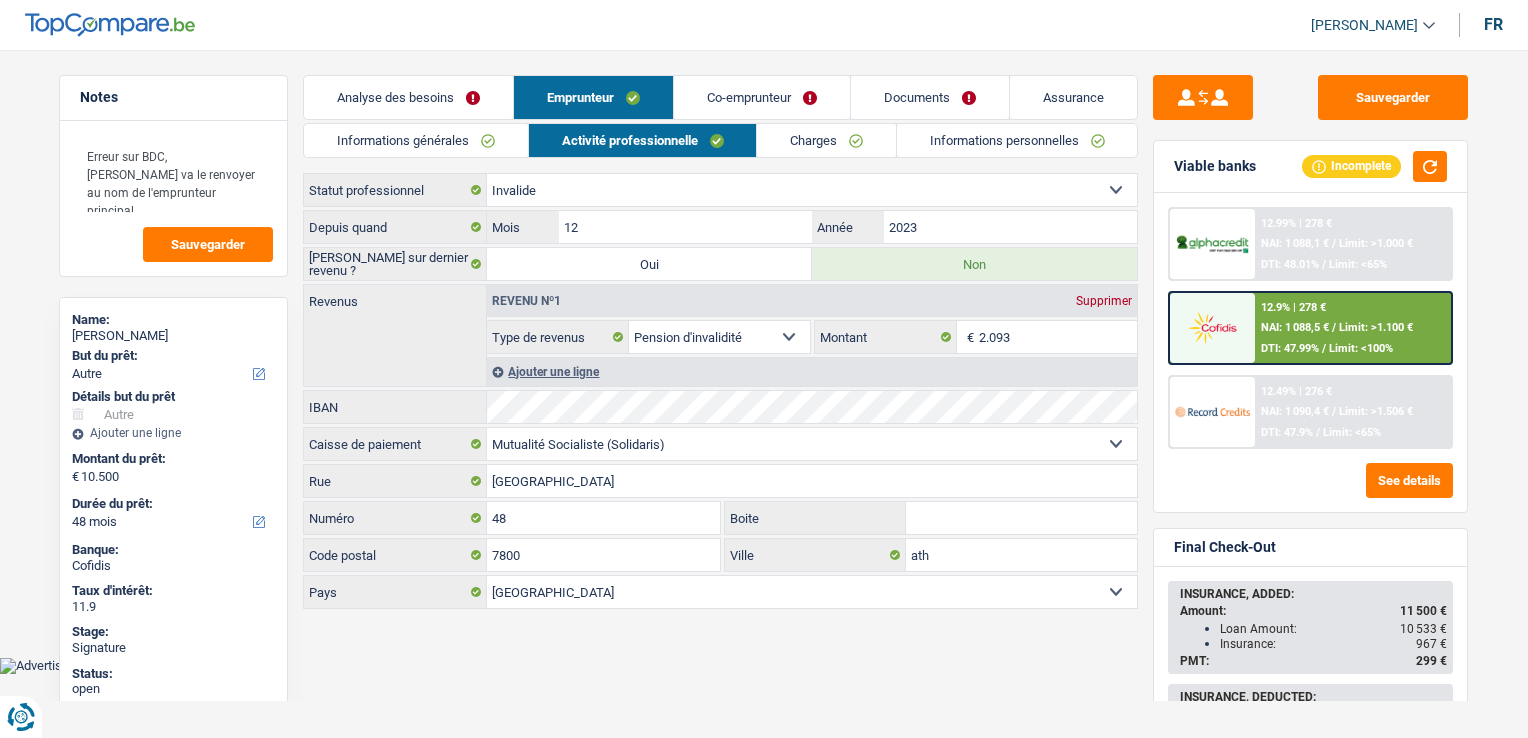 click on "Informations générales" at bounding box center (416, 140) 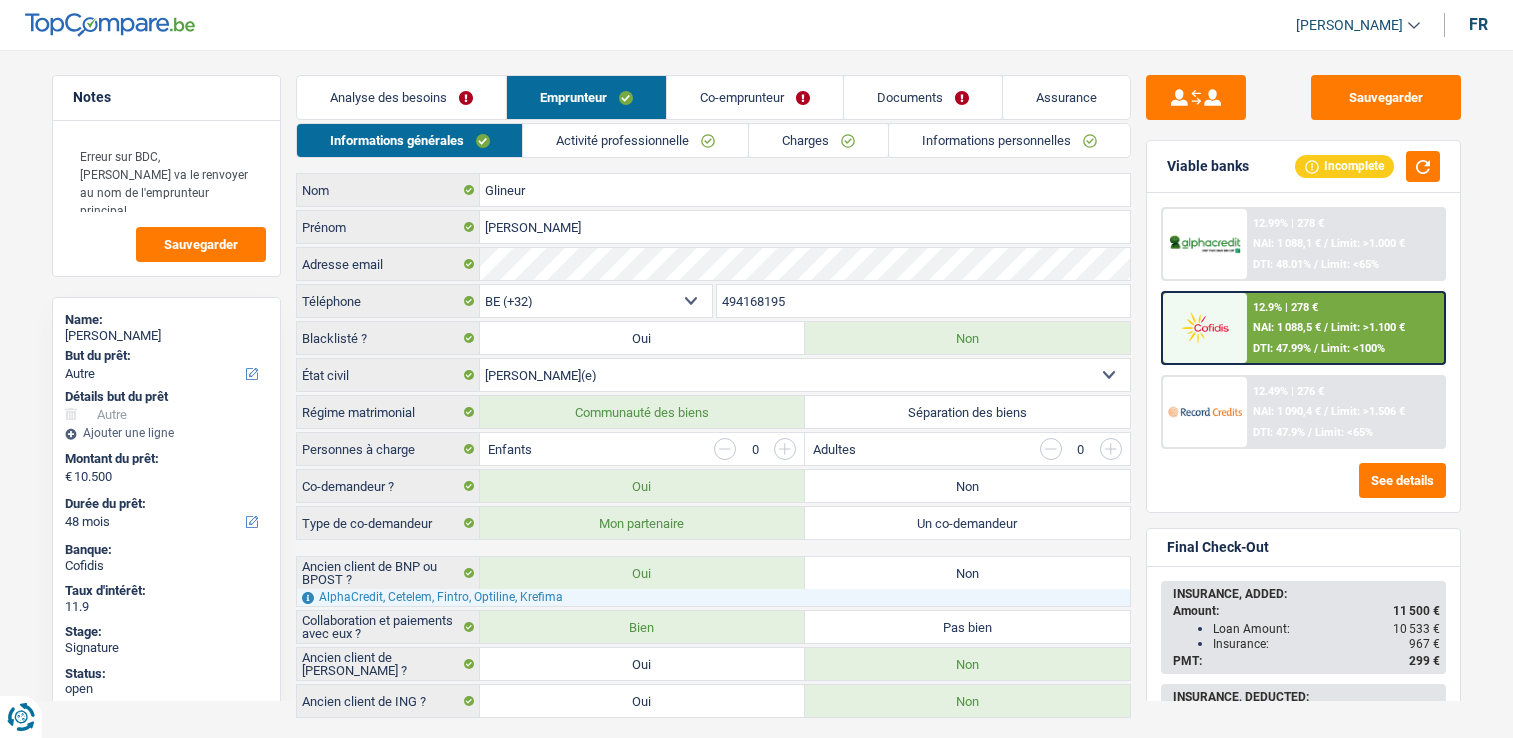 select on "other" 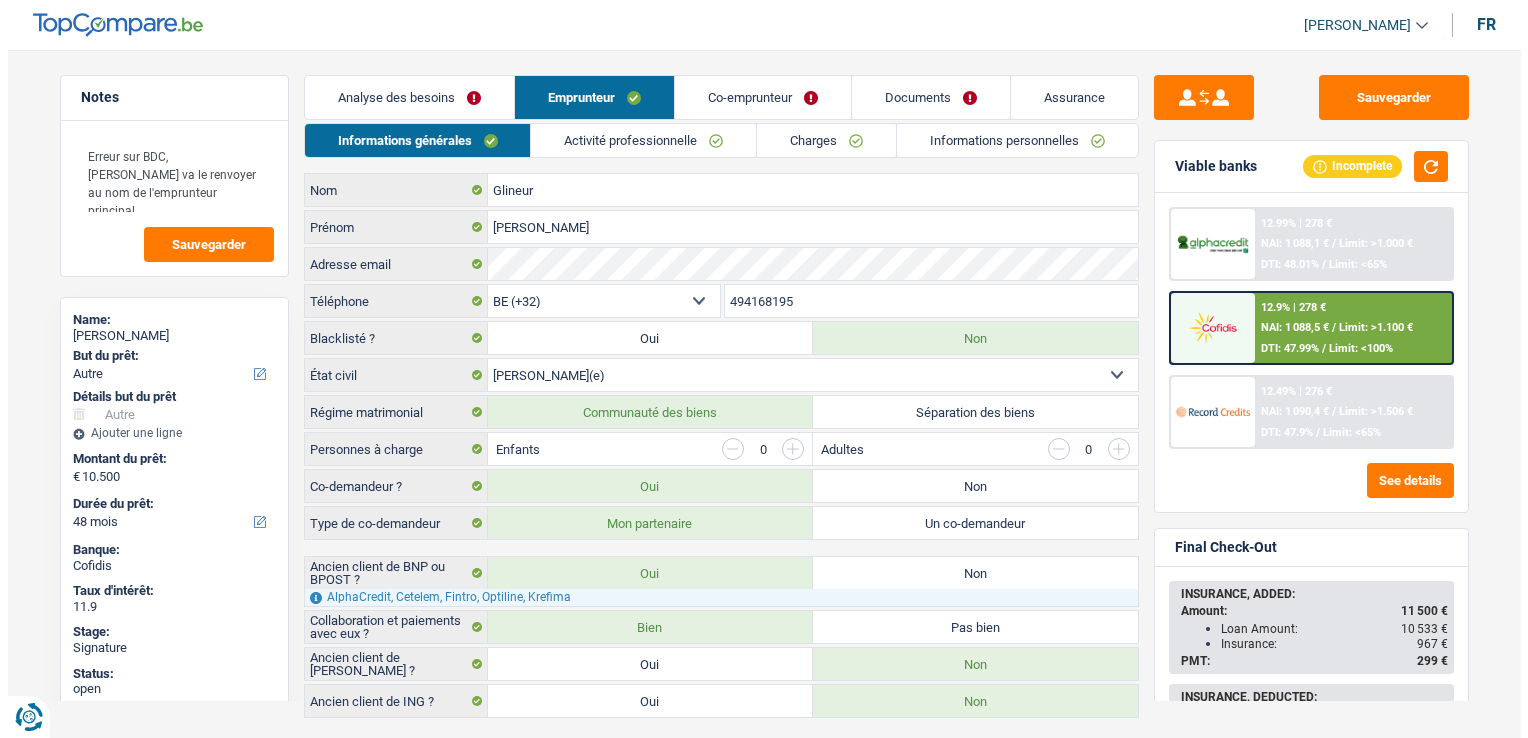 scroll, scrollTop: 0, scrollLeft: 0, axis: both 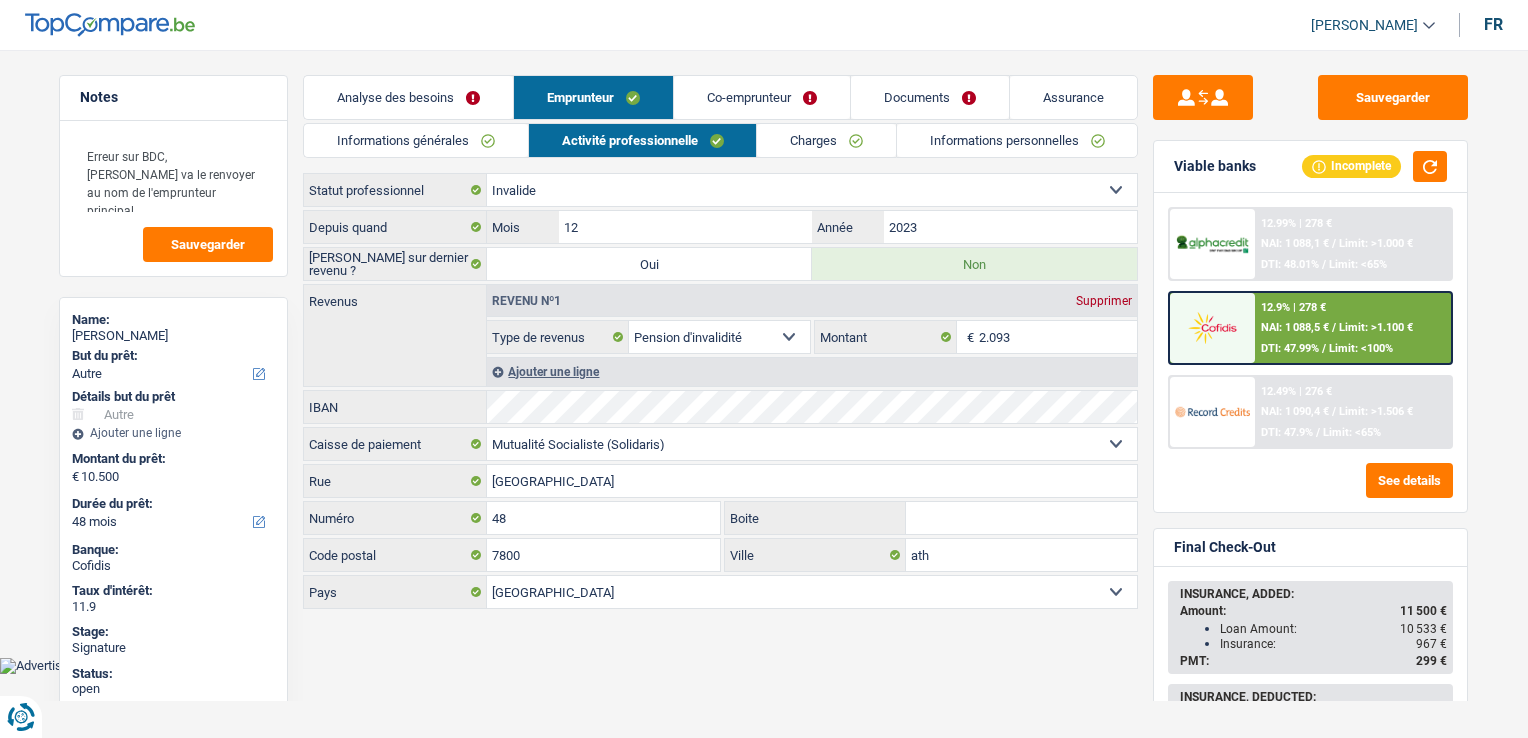 click on "Co-emprunteur" at bounding box center (762, 97) 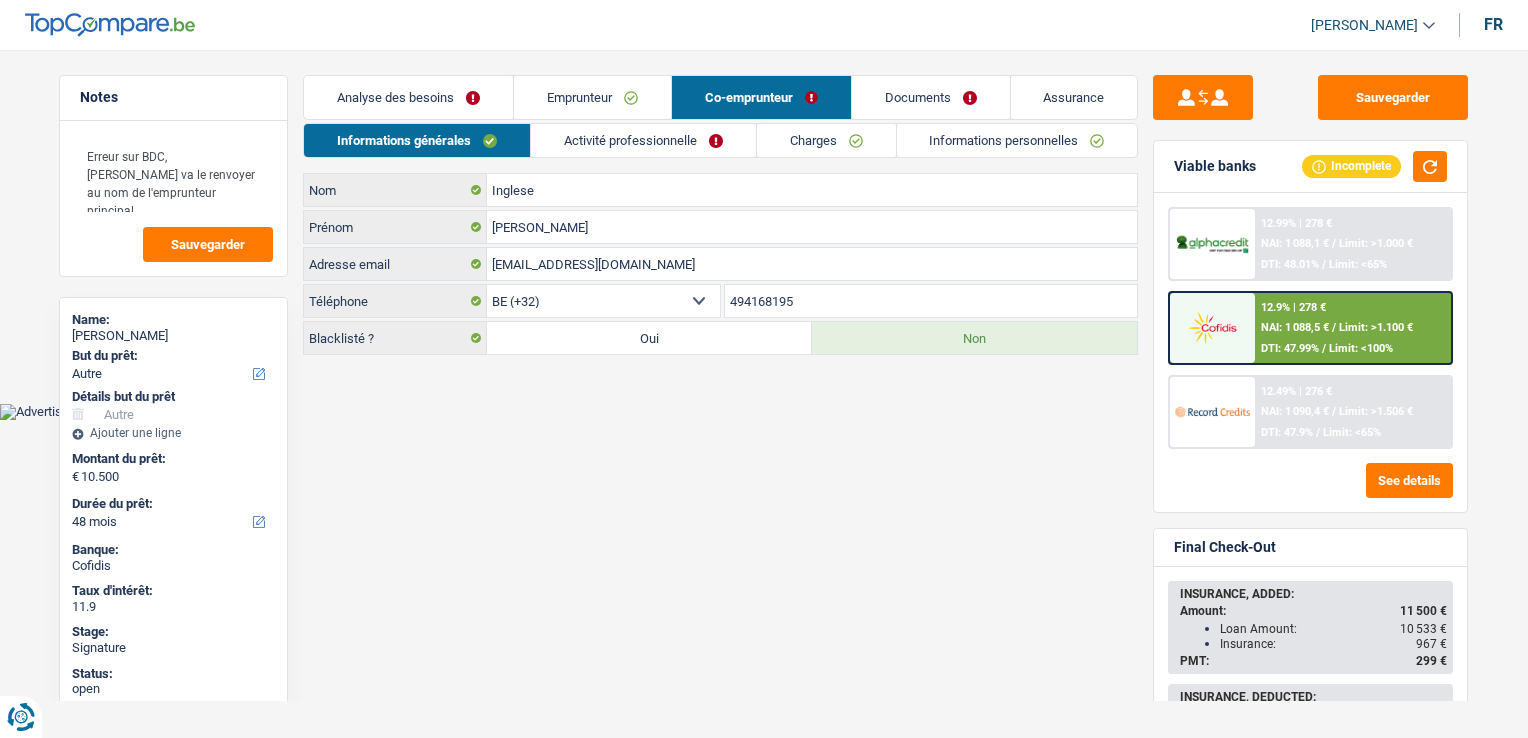 click on "Activité professionnelle" at bounding box center (643, 140) 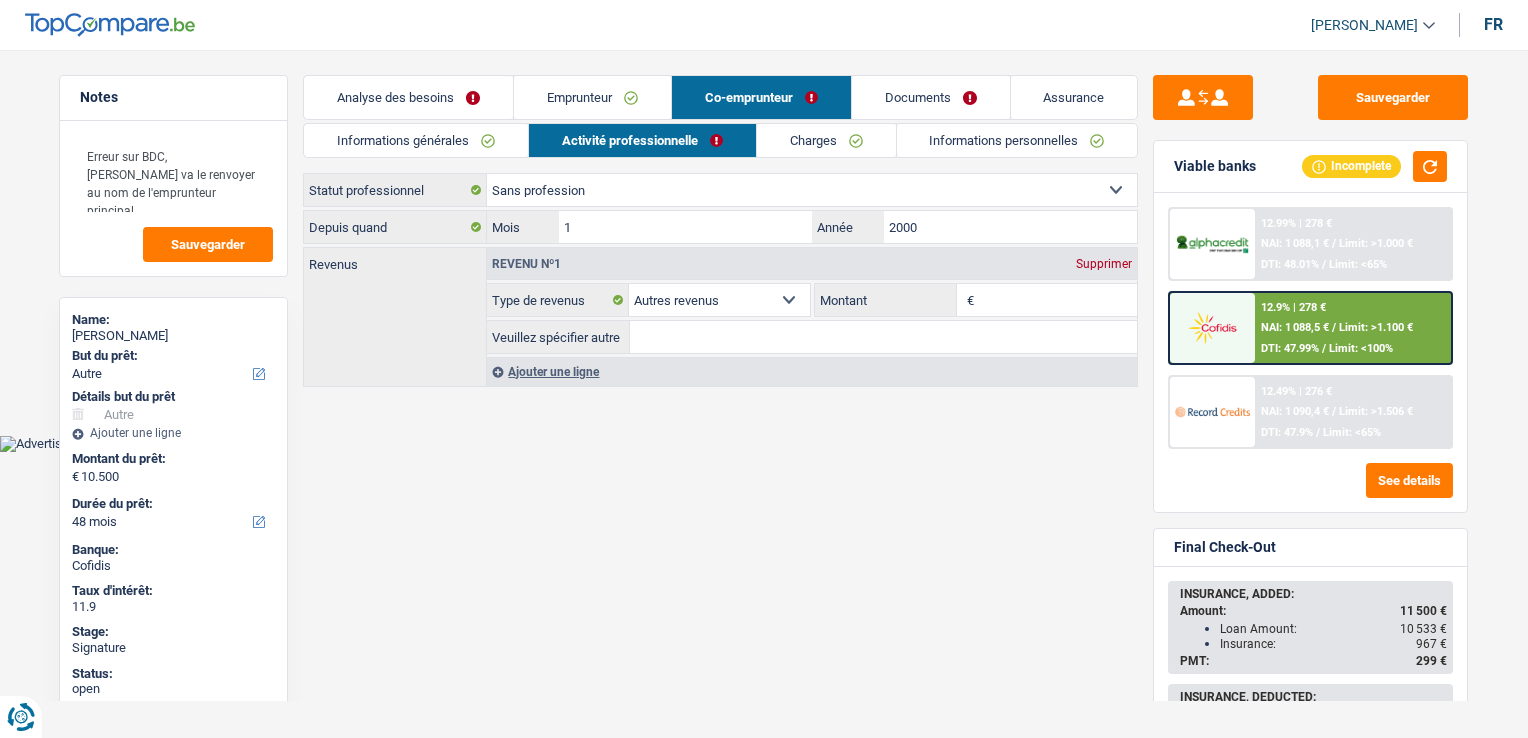 click on "Vous avez le contrôle de vos données
Nous utilisons des cookies, tout comme nos partenaires commerciaux, afin de collecter des informations sur vous à des fins diverses, notamment :
En cliquant sur « Accepter », vous donnez votre consentement à toutes les fins énoncées. Vous pouvez également choisir de spécifier les finalités auxquelles vous souhaitez donner votre consentement. Pour ce faire, il vous suffit de cocher la case située à côté de la finalité et d’appuyer sur « Enregistrer les paramètres ».
Vous pouvez à tout moment révoquer votre consentement en cliquant sur la petite icône située dans le coin inférieur gauche du site Internet. En savoir plus sur les cookies
Politique de confidentialité de Google
PHP _ga" at bounding box center (764, 226) 